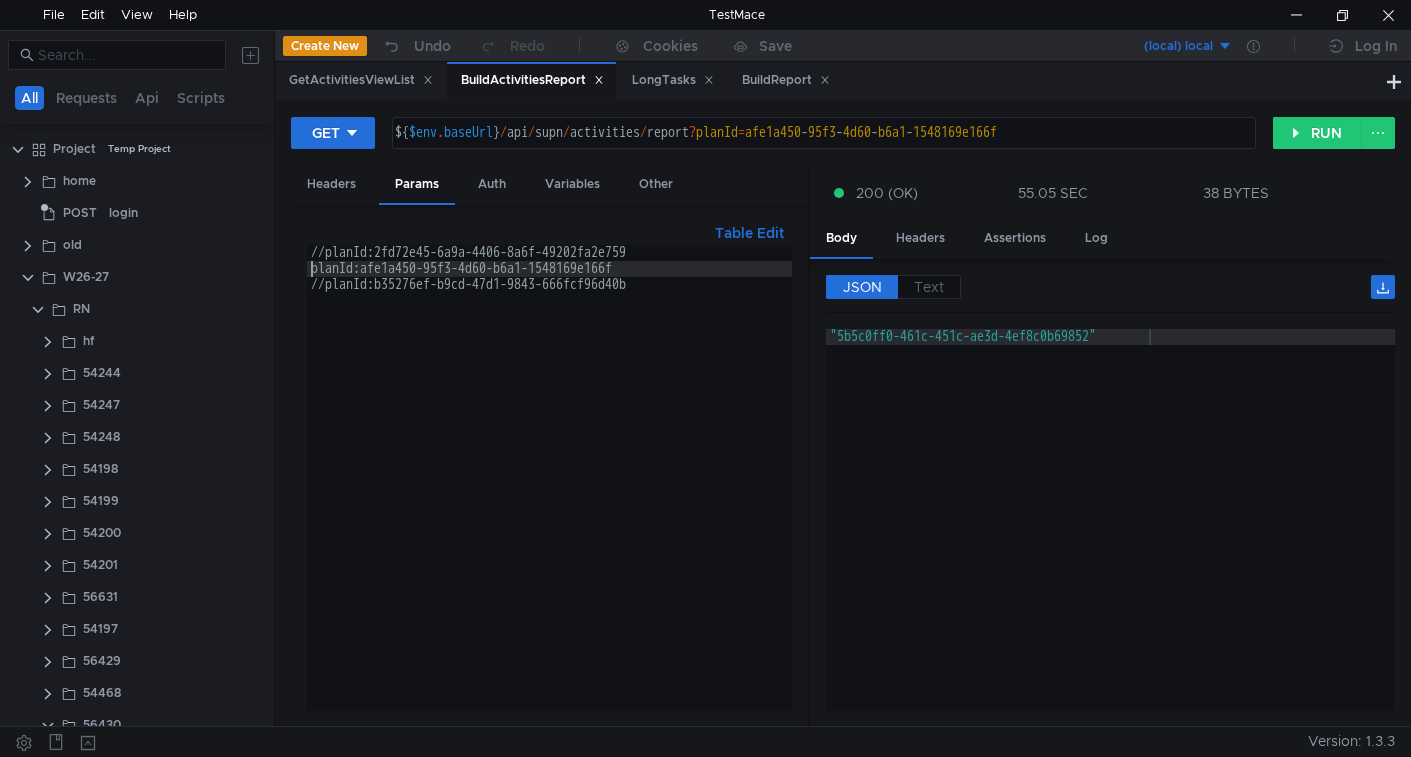 scroll, scrollTop: 0, scrollLeft: 0, axis: both 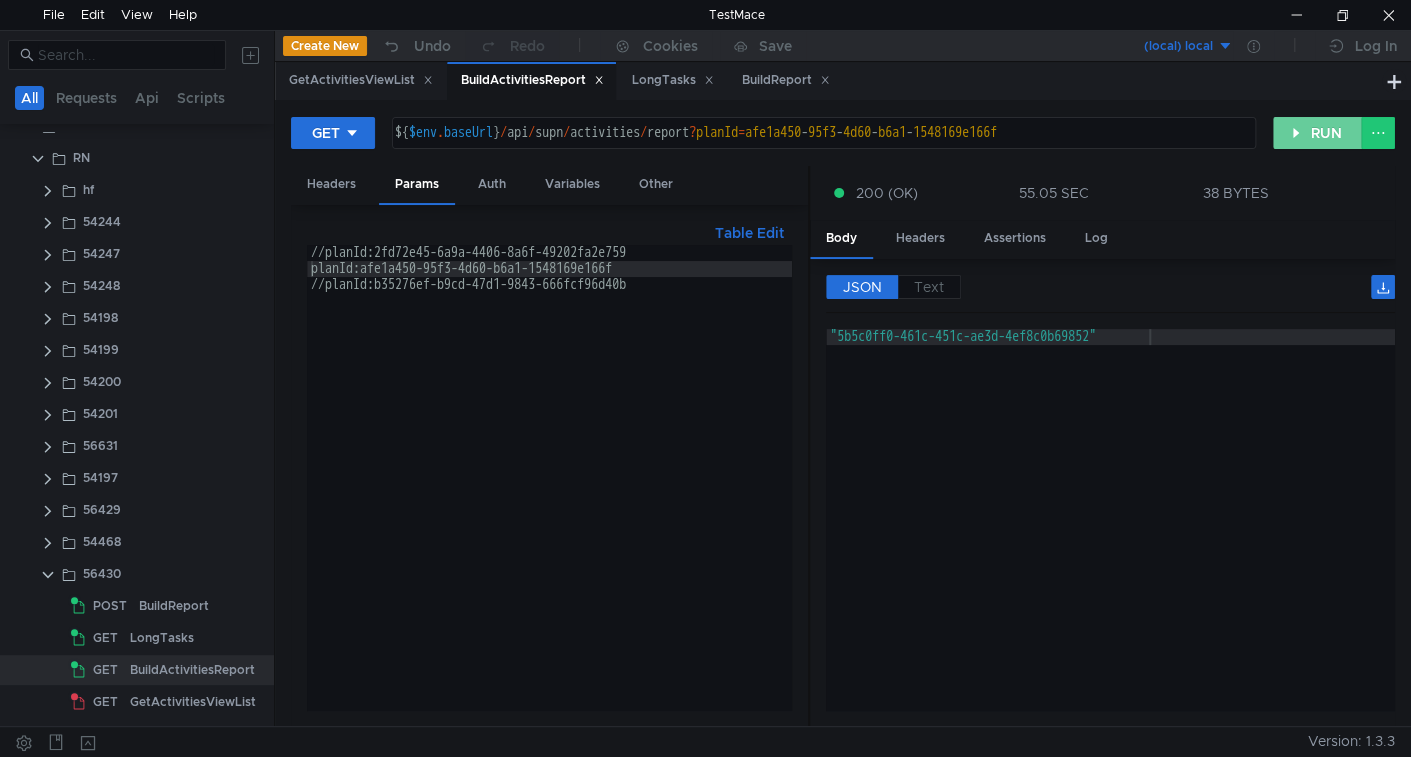 click on "RUN" 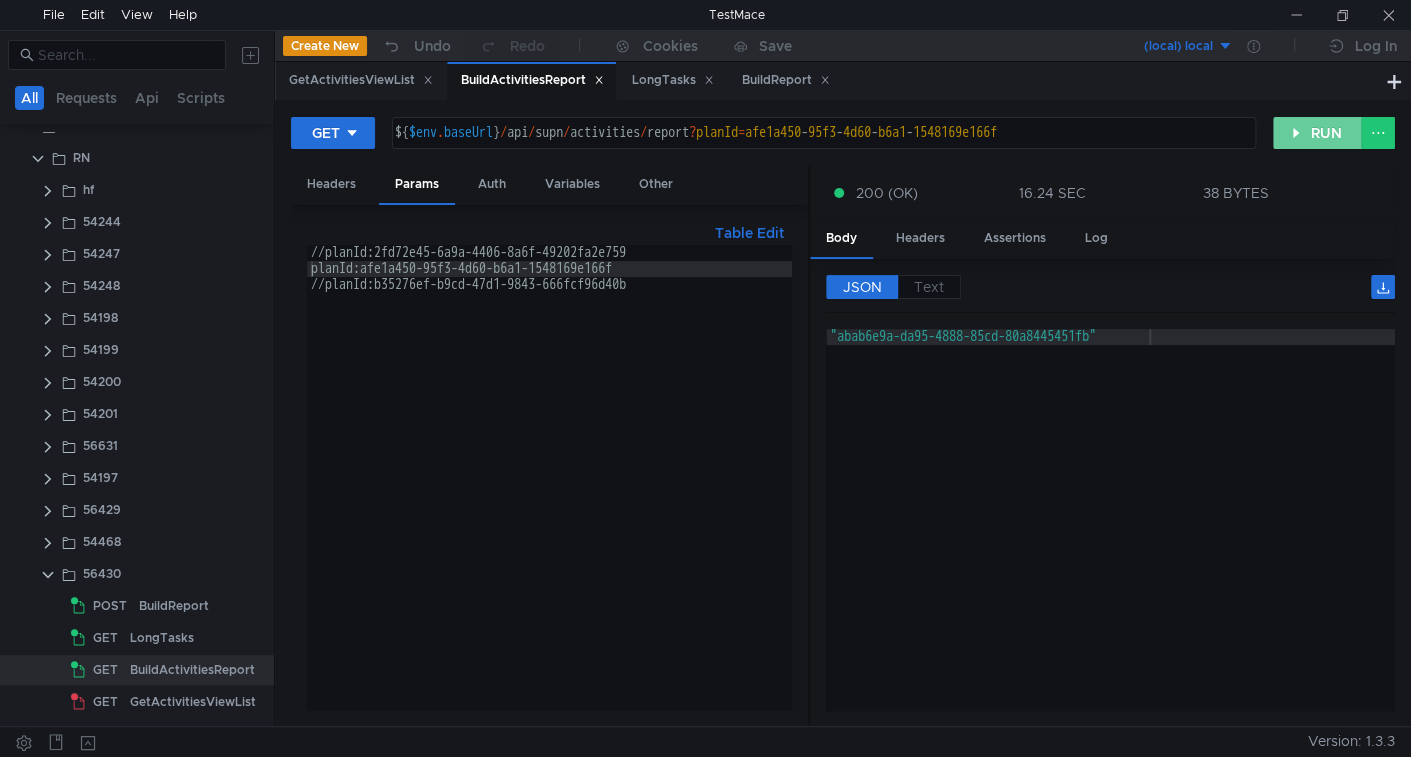 click on "RUN" 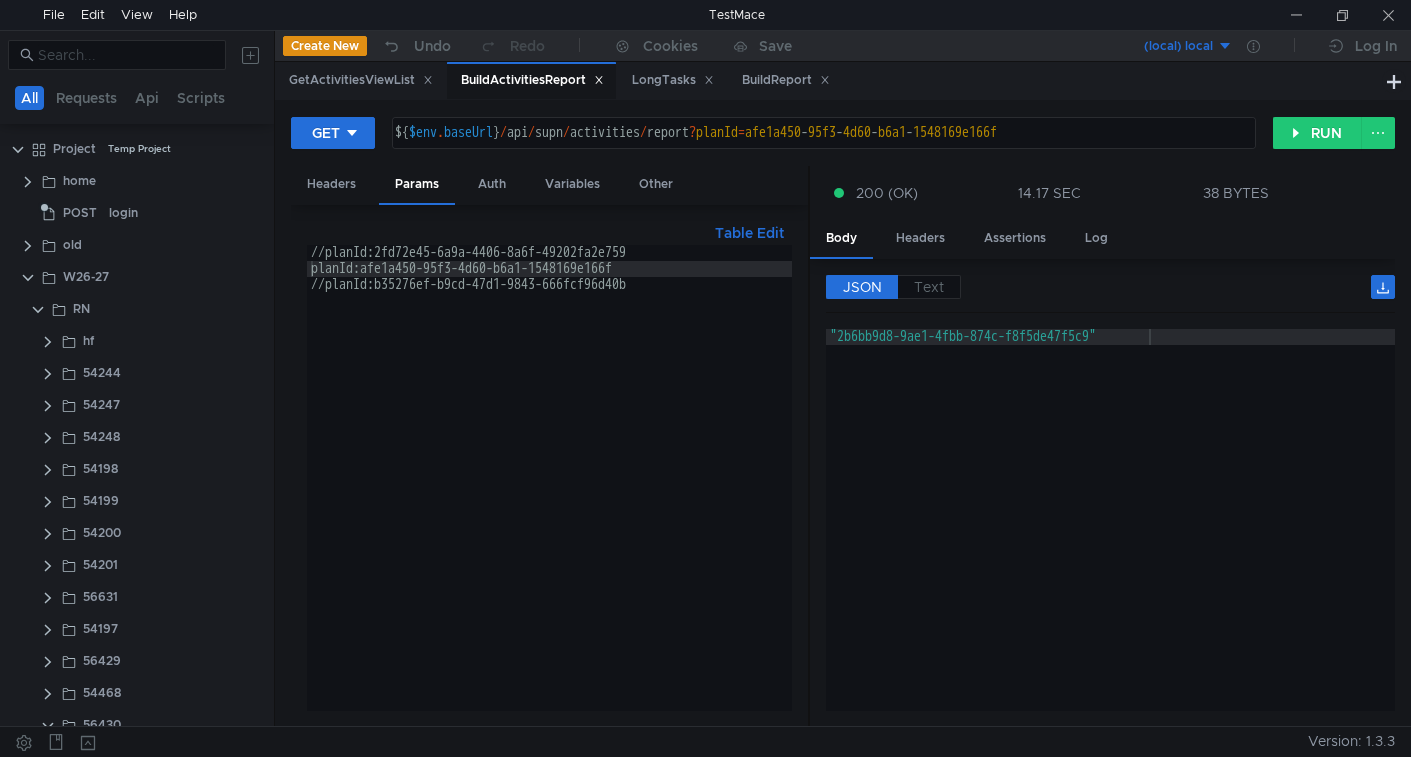 scroll, scrollTop: 0, scrollLeft: 0, axis: both 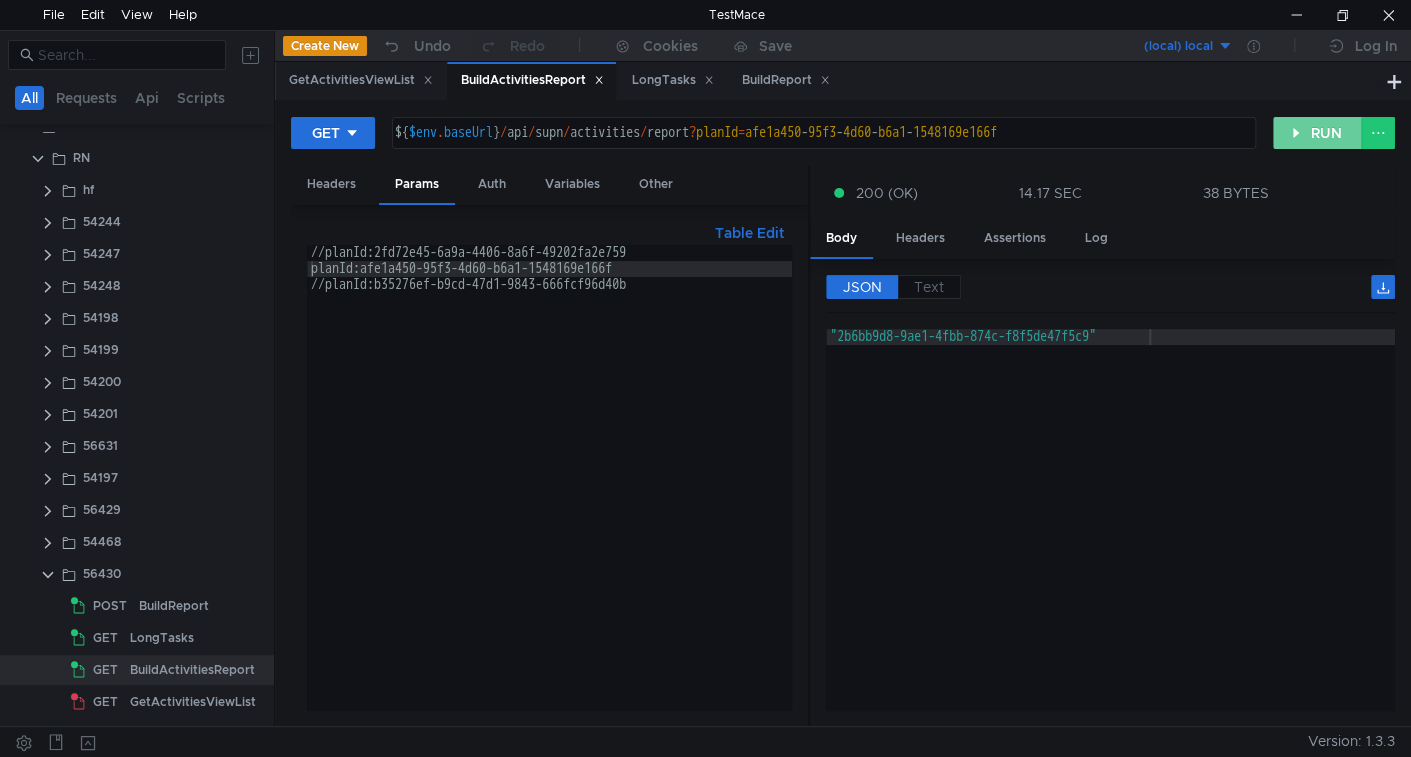 click on "RUN" 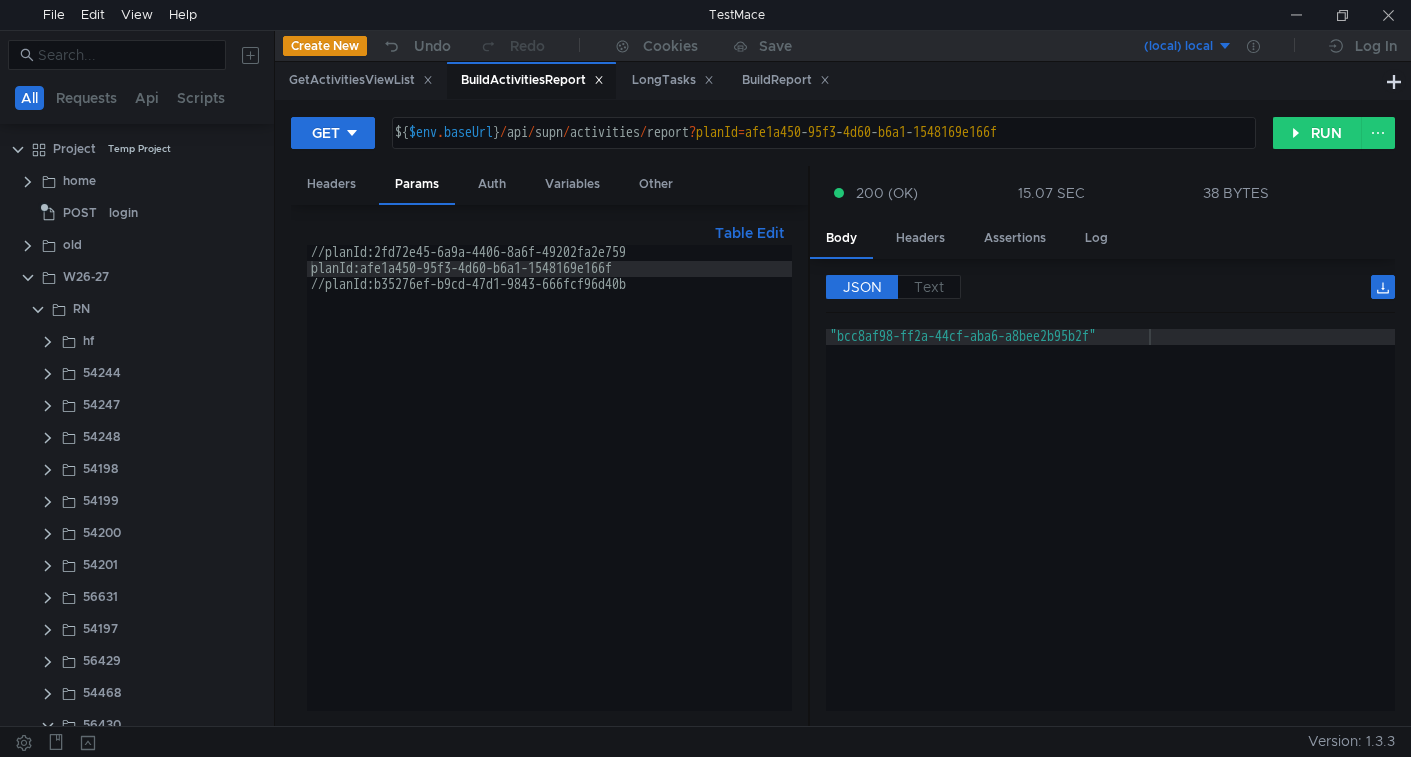 scroll, scrollTop: 0, scrollLeft: 0, axis: both 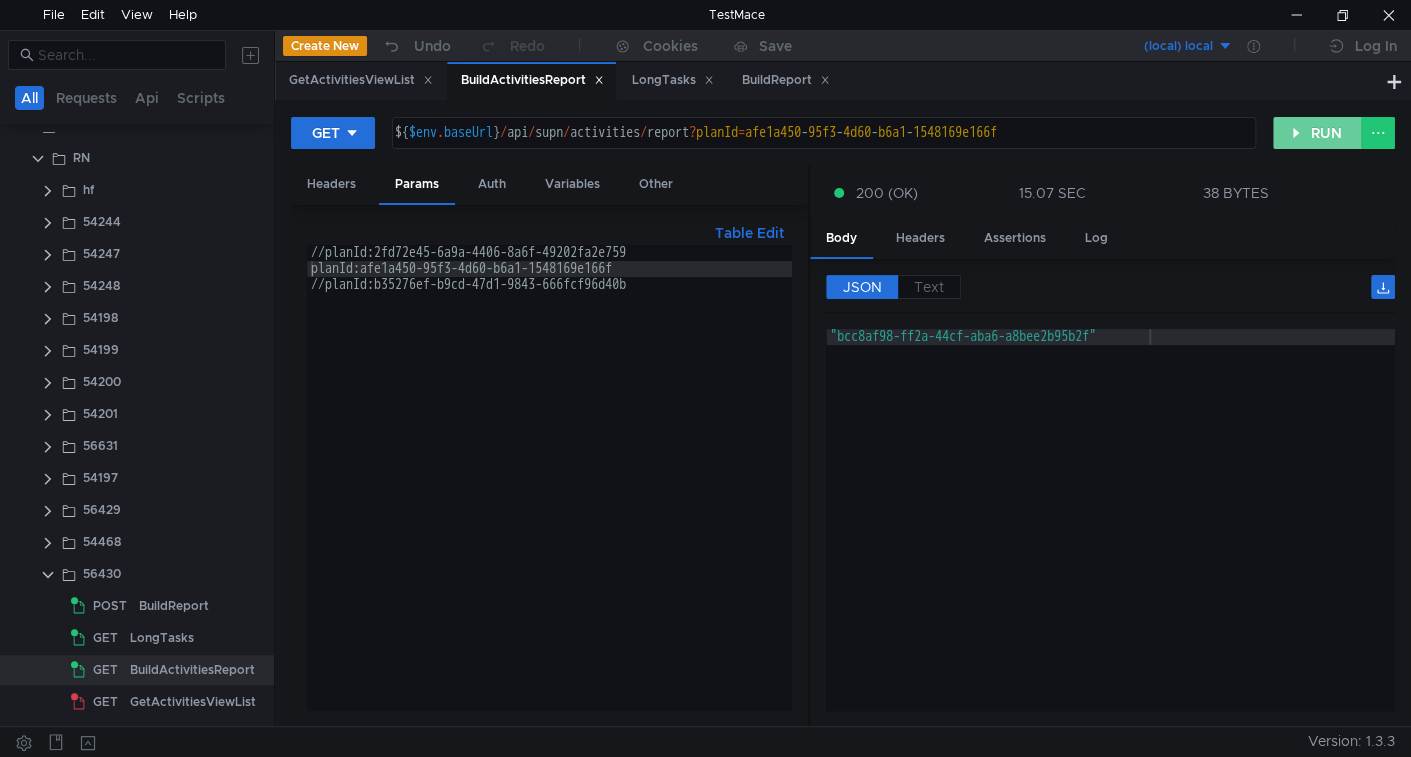click on "RUN" 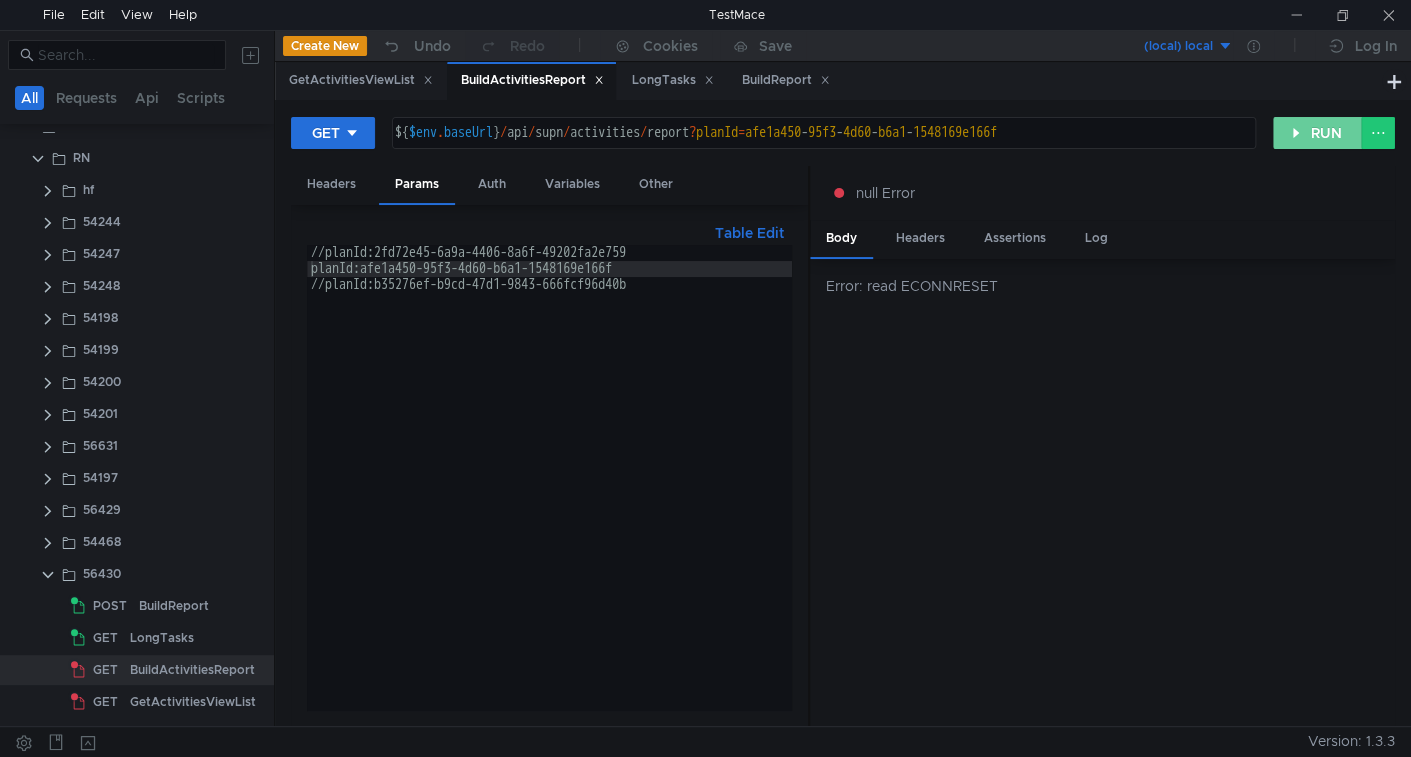 click on "RUN" 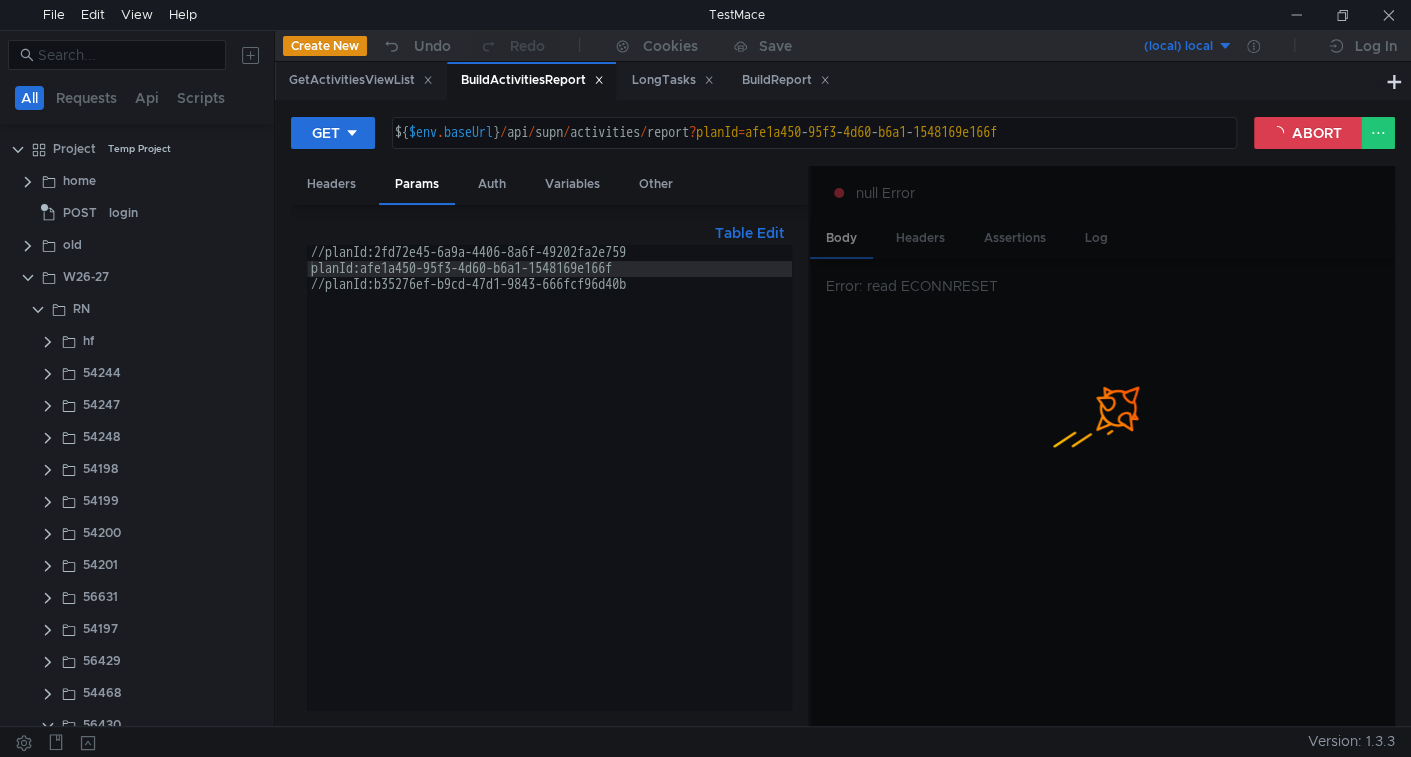 scroll, scrollTop: 0, scrollLeft: 0, axis: both 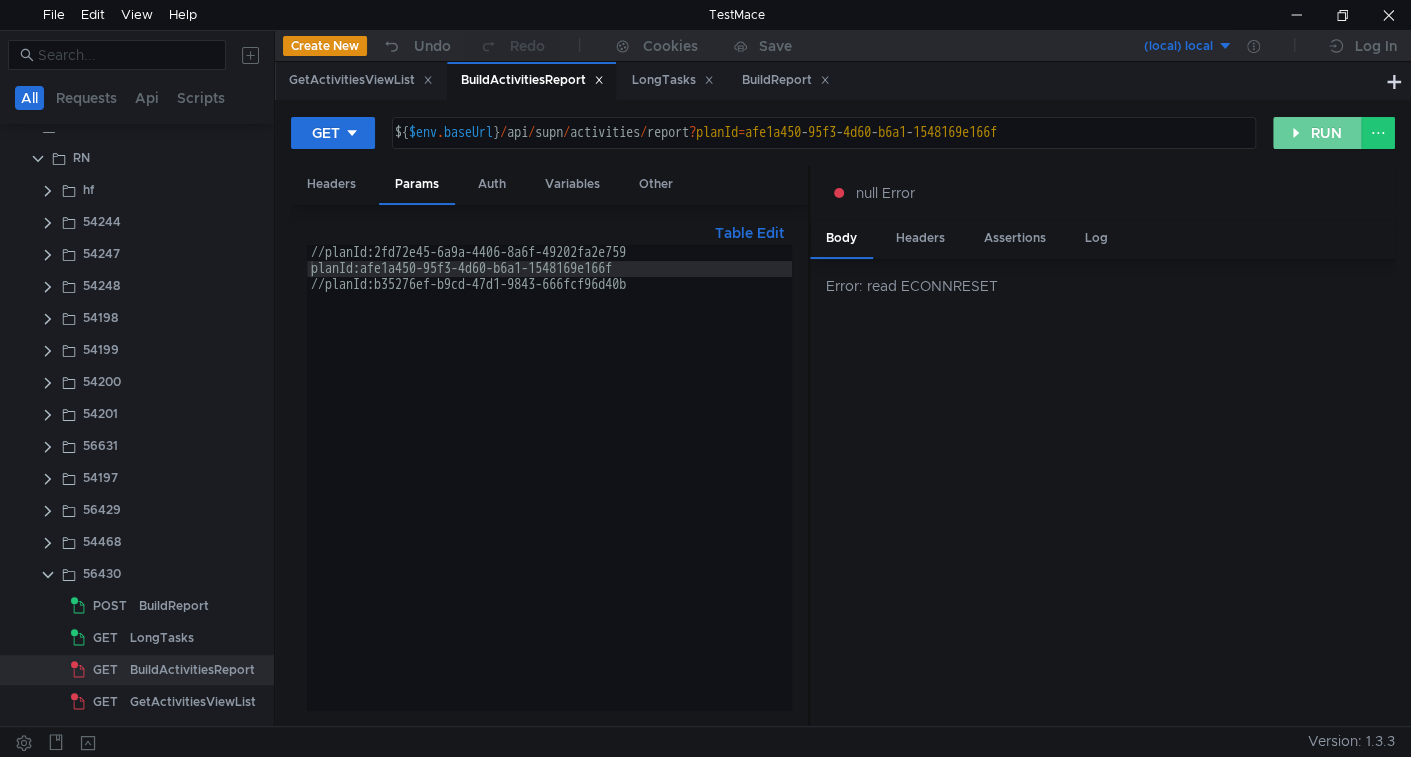 drag, startPoint x: 1338, startPoint y: 123, endPoint x: 1266, endPoint y: 187, distance: 96.332756 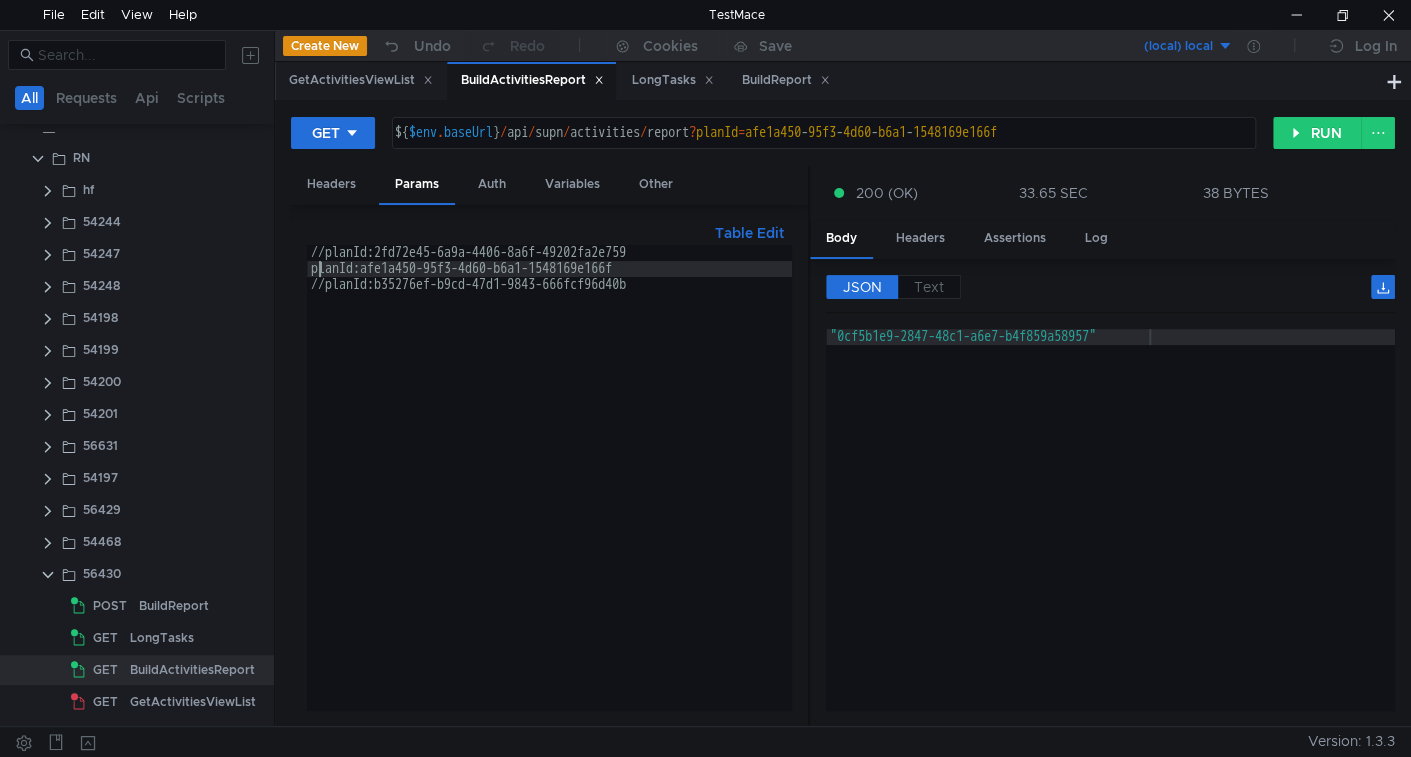 click on "//planId:2fd72e45-6a9a-4406-8a6f-49202fa2e759 planId:afe1a450-95f3-4d60-b6a1-1548169e166f //planId:b35276ef-b9cd-47d1-9843-666fcf96d40b" at bounding box center (549, 493) 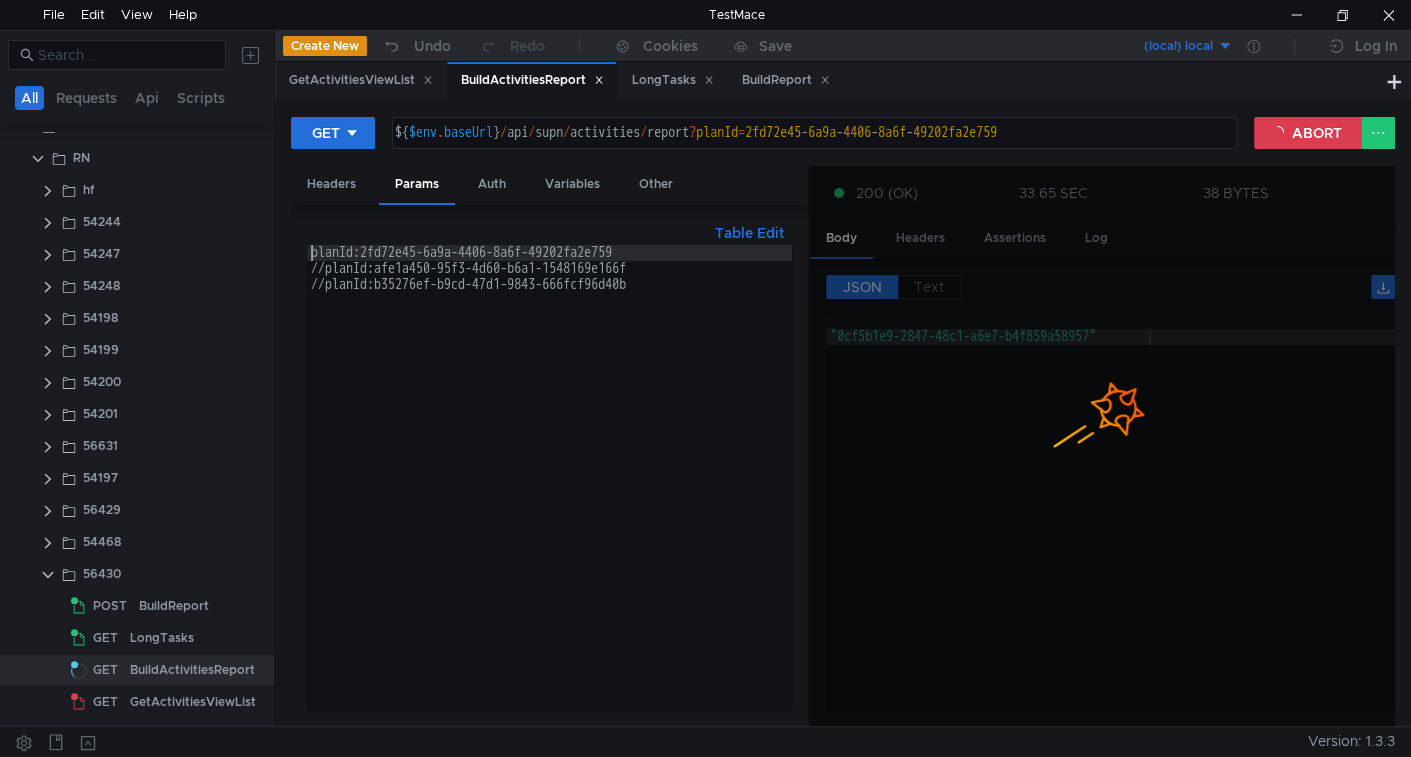 type on "planId:2fd72e45-6a9a-4406-8a6f-49202fa2e759" 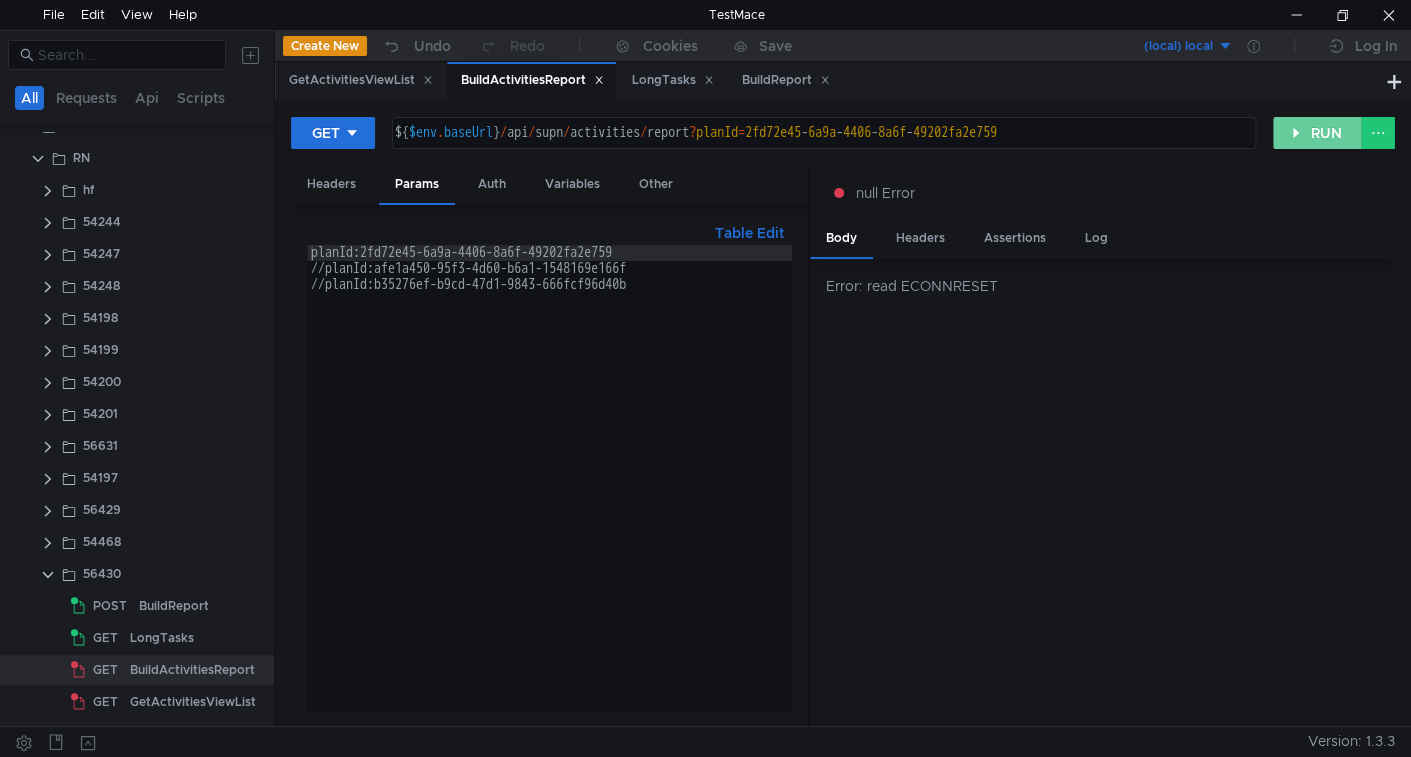 click on "RUN" 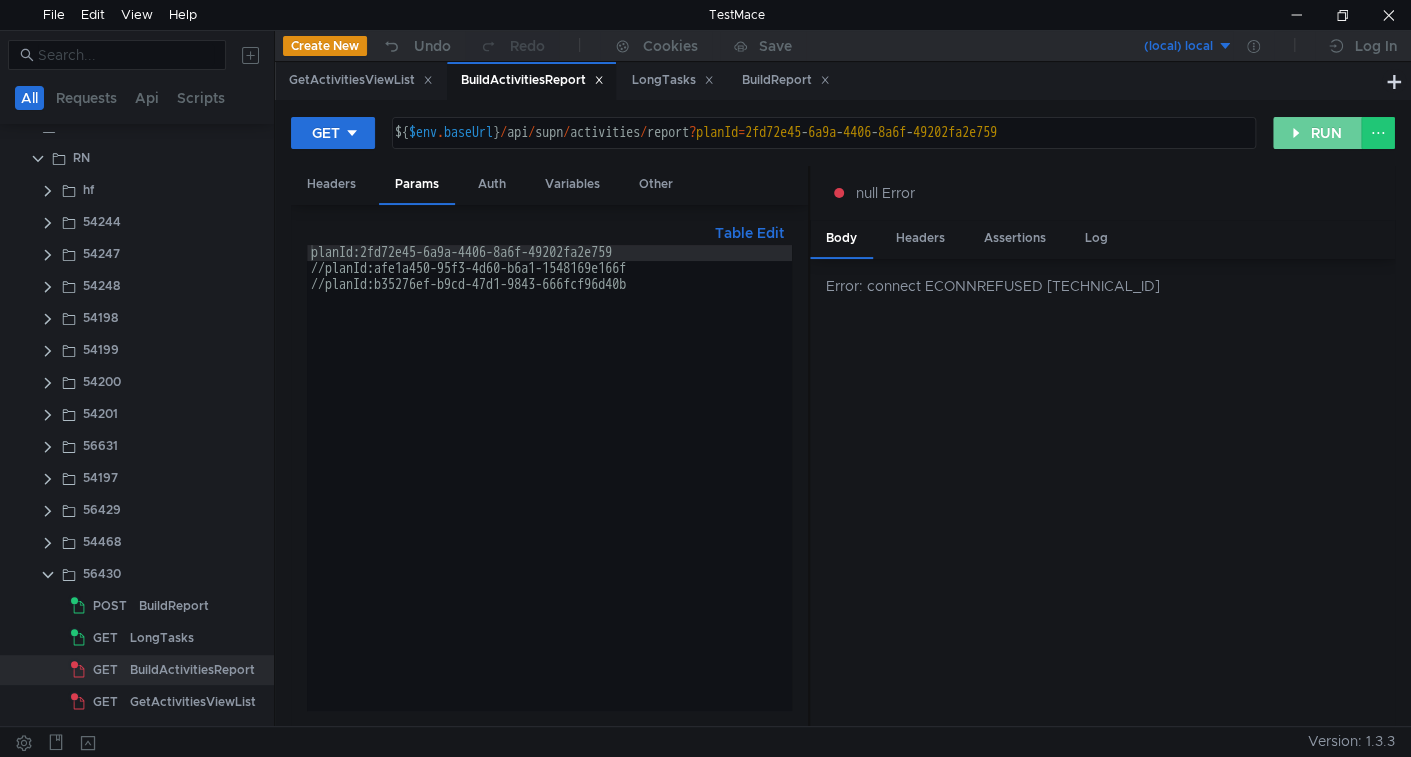 click on "RUN" 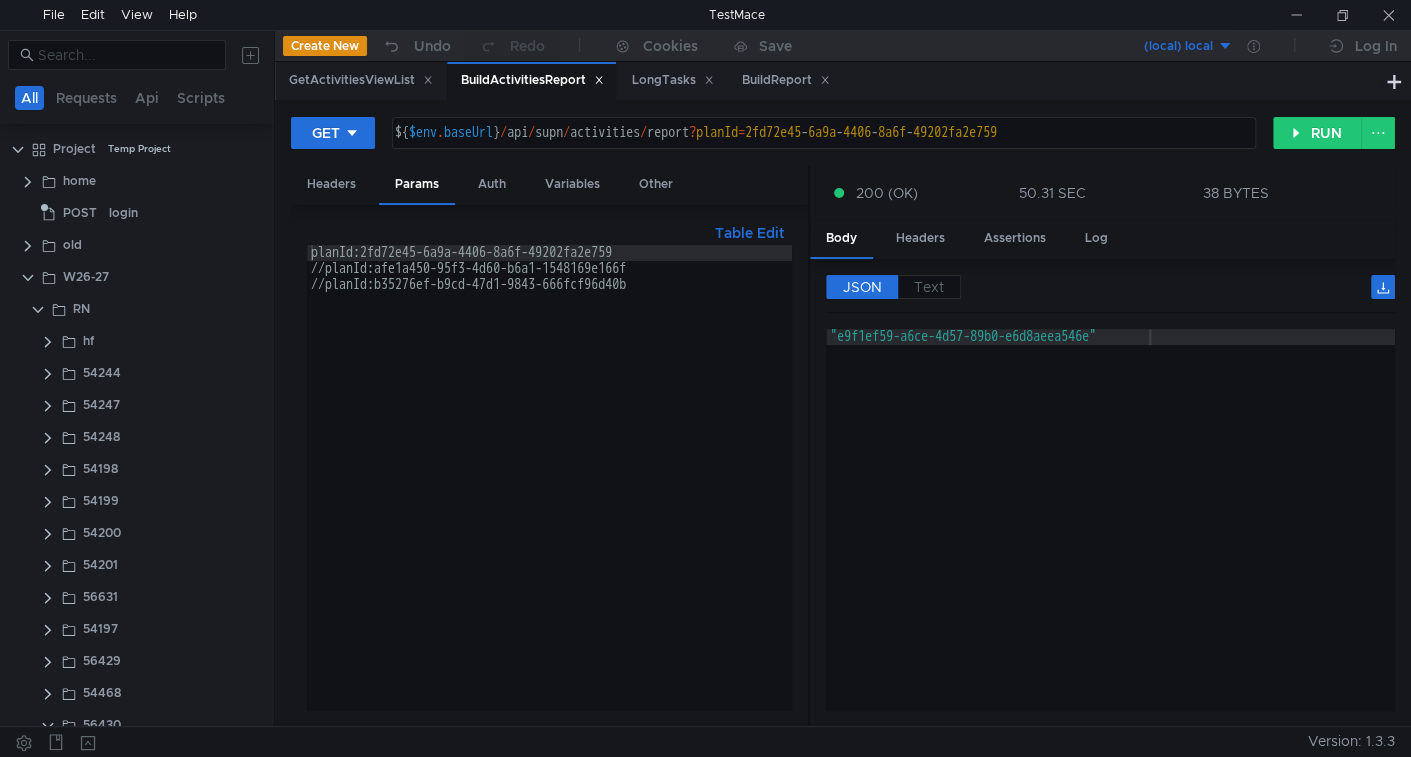 scroll, scrollTop: 0, scrollLeft: 0, axis: both 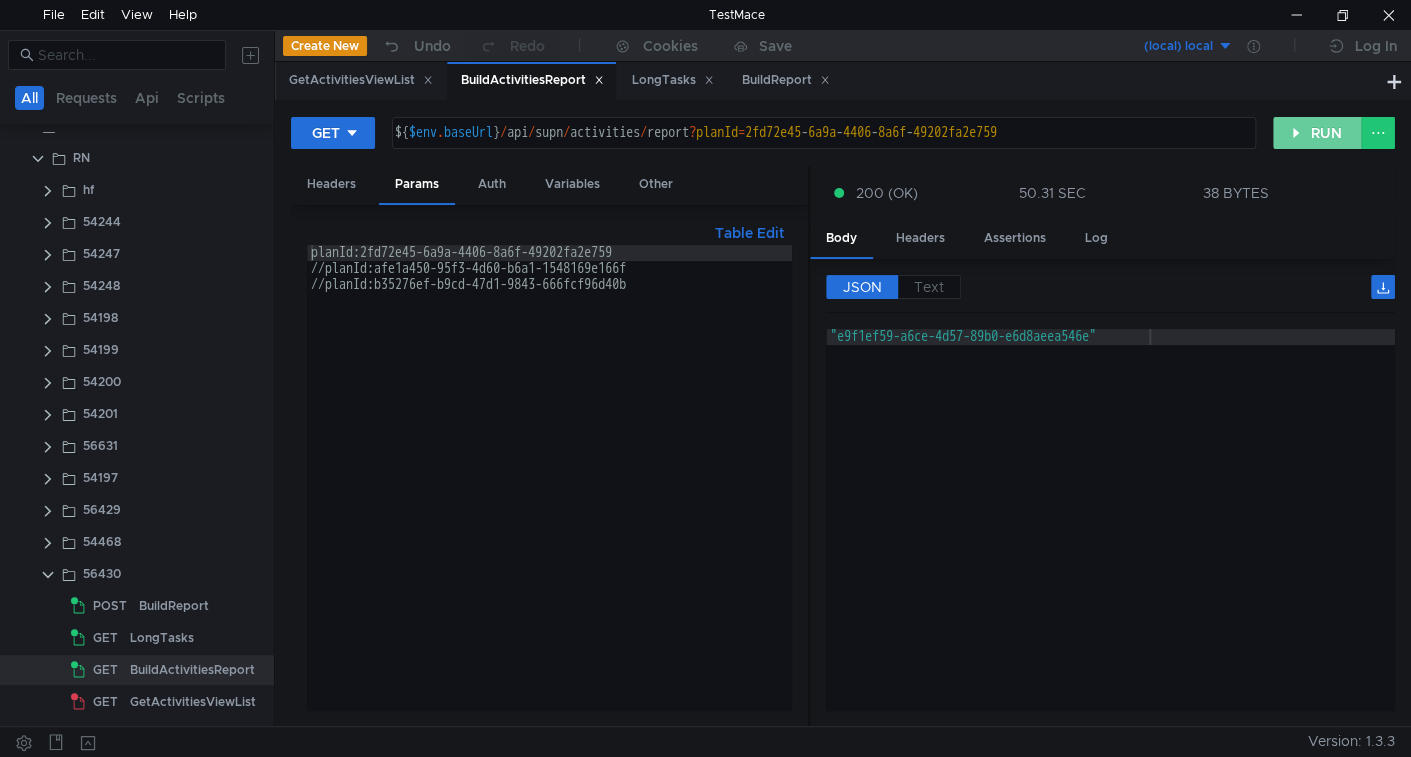 click on "RUN" 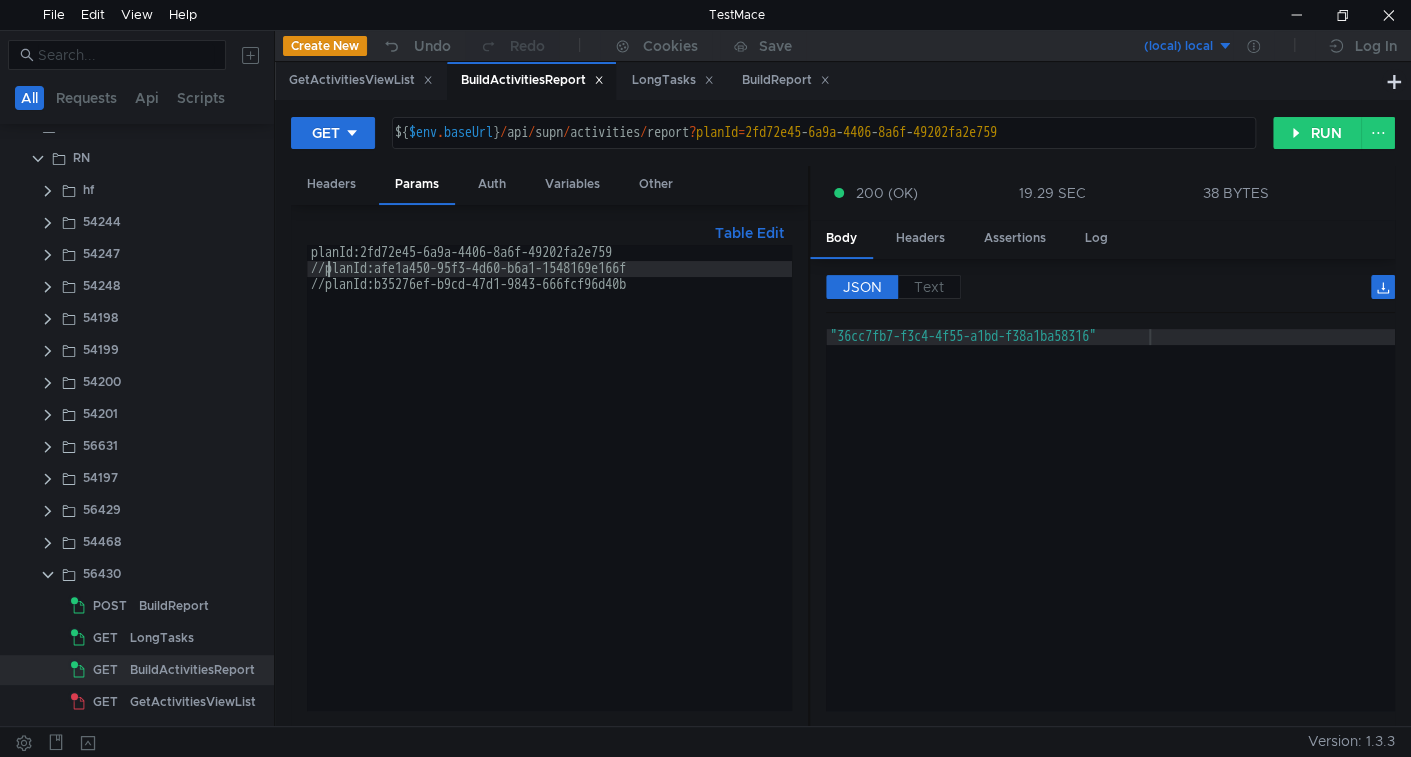 click on "planId:2fd72e45-6a9a-4406-8a6f-49202fa2e759 //planId:afe1a450-95f3-4d60-b6a1-1548169e166f //planId:b35276ef-b9cd-47d1-9843-666fcf96d40b" at bounding box center (549, 493) 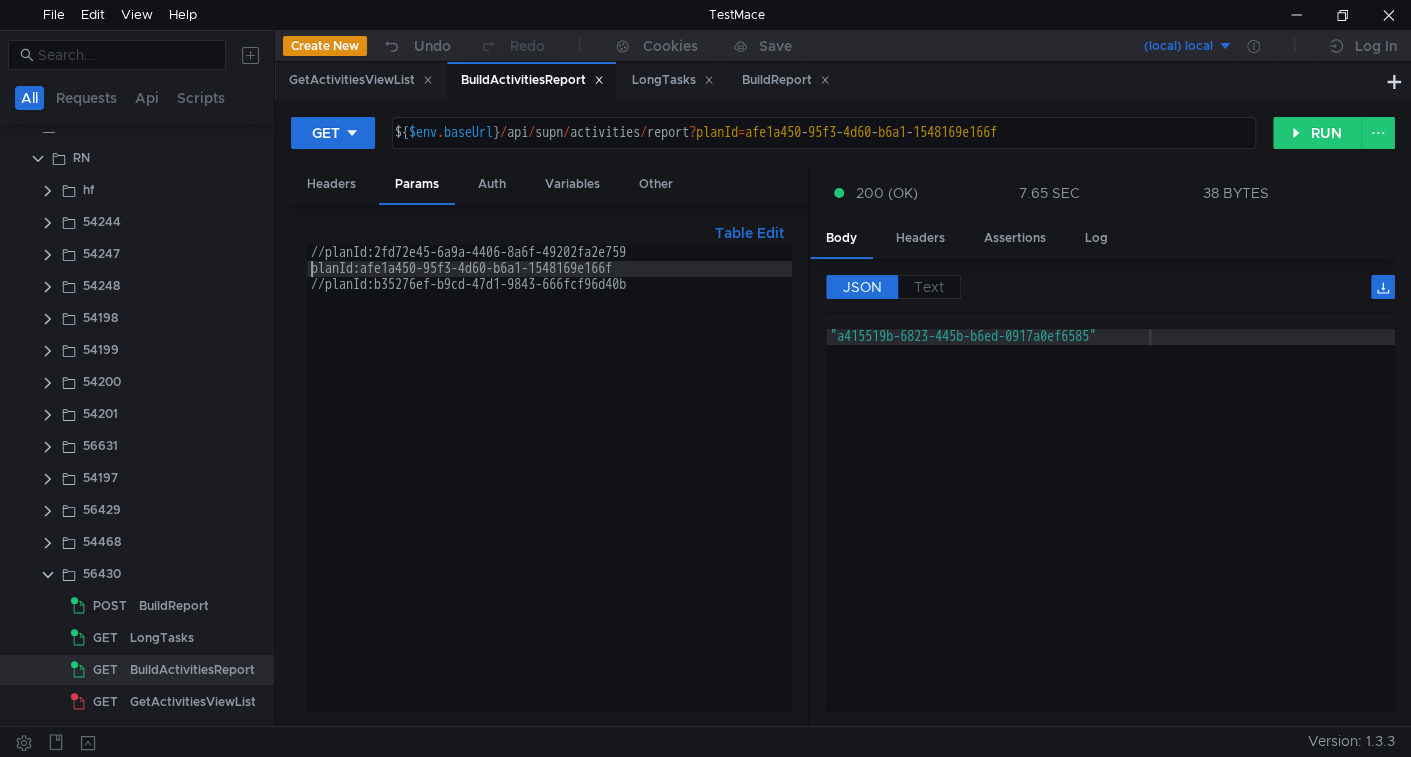 click on "//planId:2fd72e45-6a9a-4406-8a6f-49202fa2e759 planId:afe1a450-95f3-4d60-b6a1-1548169e166f //planId:b35276ef-b9cd-47d1-9843-666fcf96d40b" at bounding box center [549, 493] 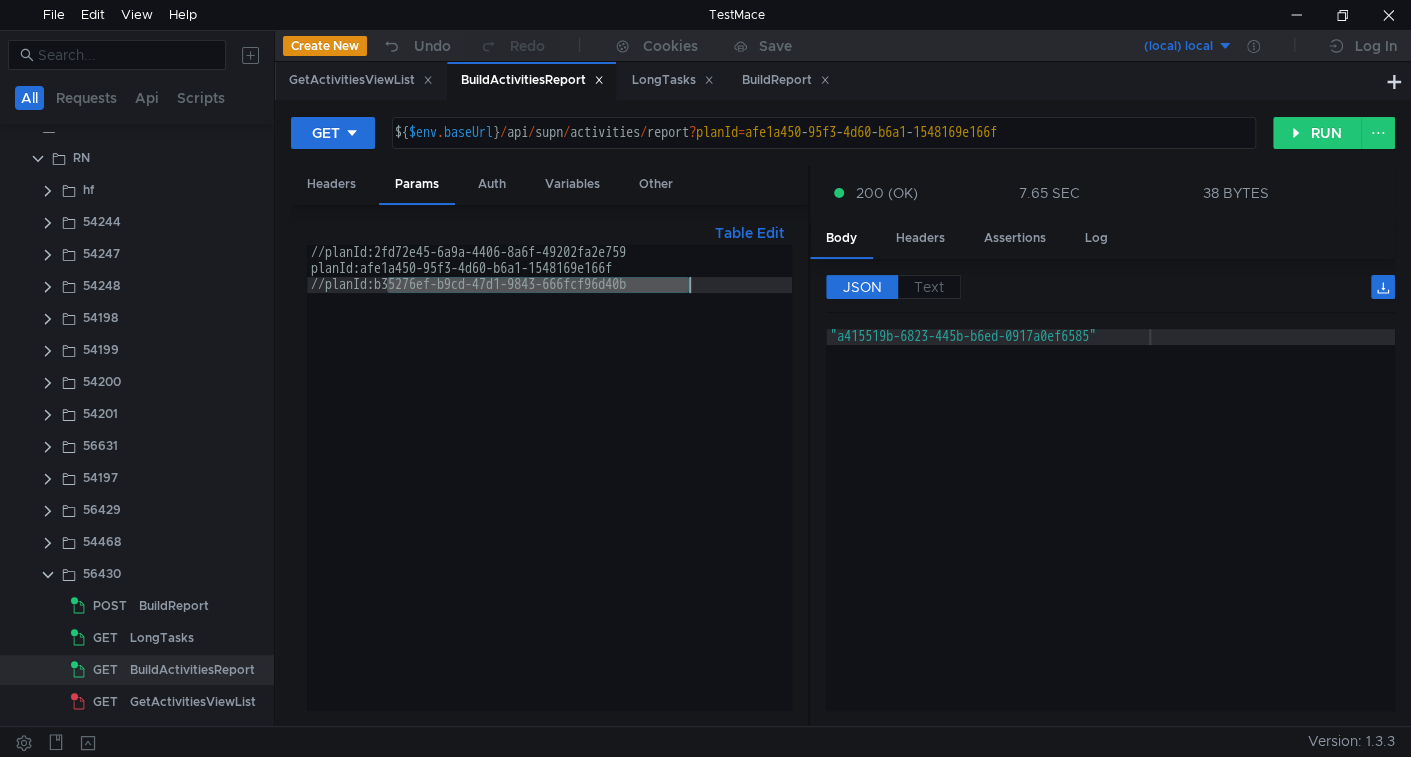 drag, startPoint x: 399, startPoint y: 284, endPoint x: 637, endPoint y: 281, distance: 238.0189 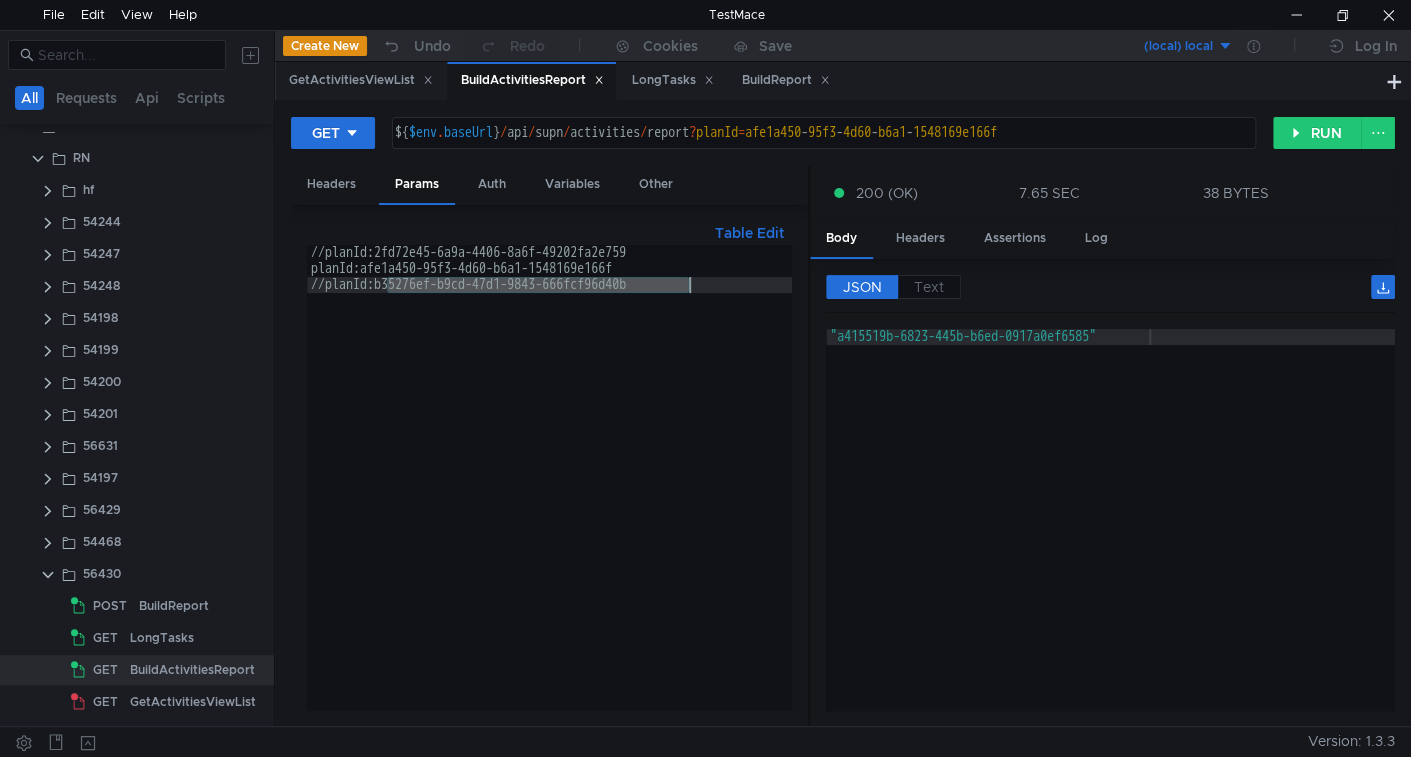 paste on "92f95101-1f9a-461d-bfab-d50be0afb04" 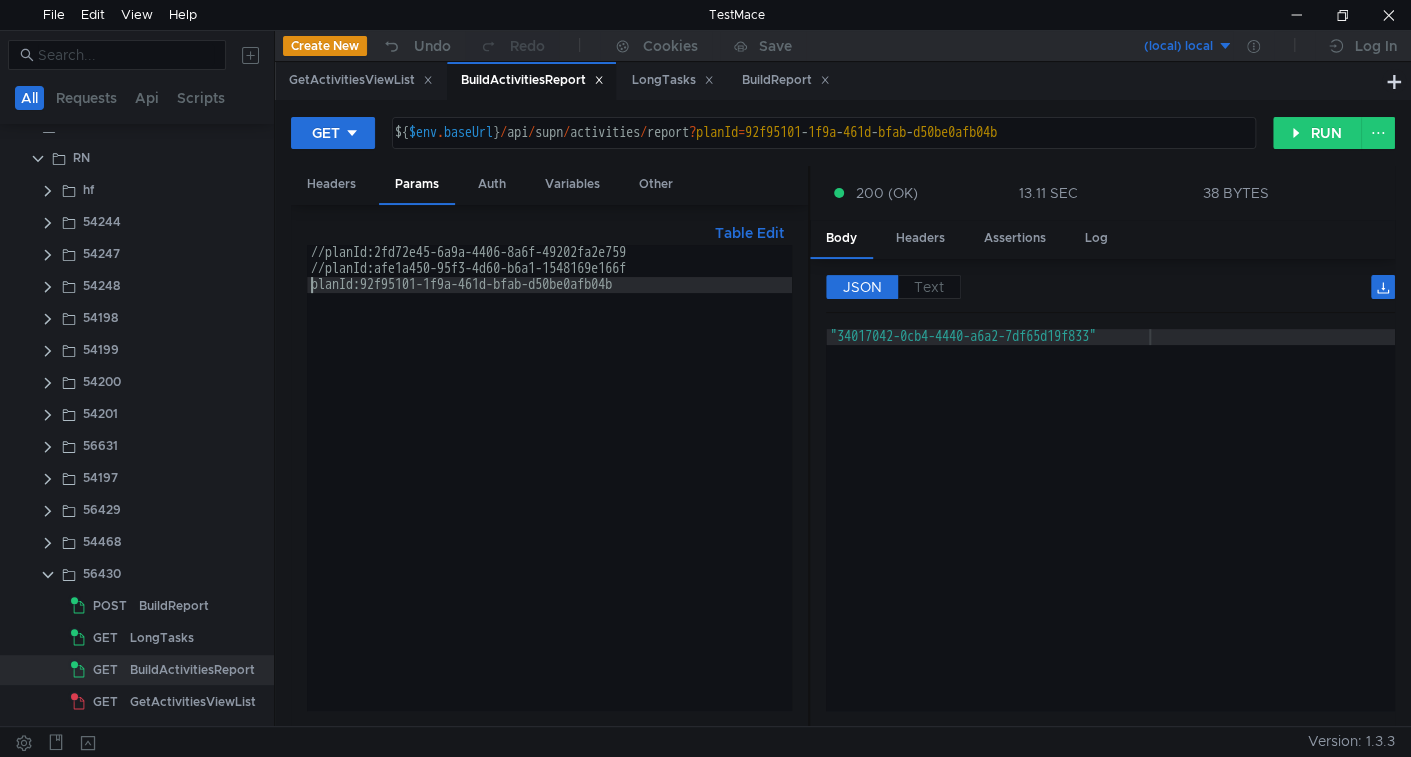 click on "//planId:2fd72e45-6a9a-4406-8a6f-49202fa2e759 //planId:afe1a450-95f3-4d60-b6a1-1548169e166f planId:92f95101-1f9a-461d-bfab-d50be0afb04b" at bounding box center [549, 493] 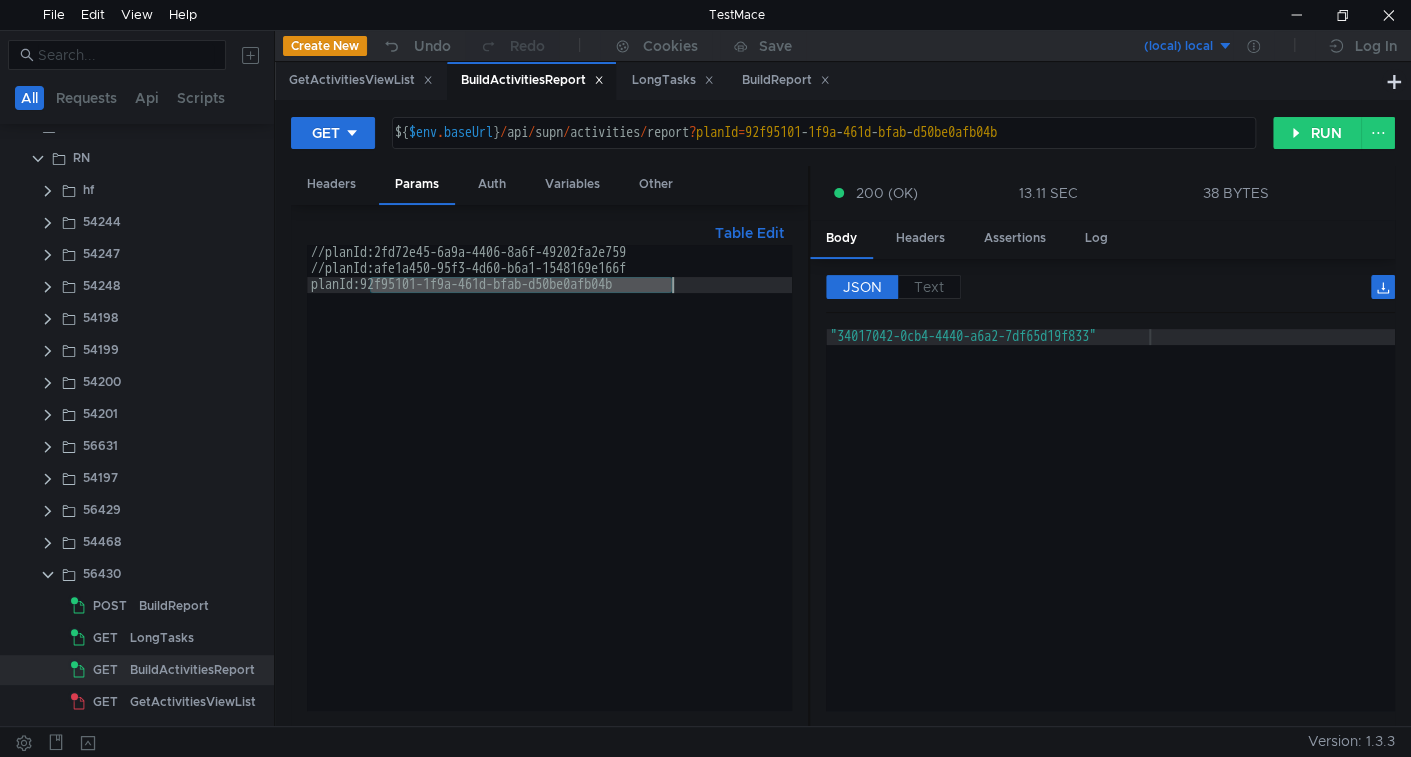 drag, startPoint x: 386, startPoint y: 286, endPoint x: 590, endPoint y: 286, distance: 204 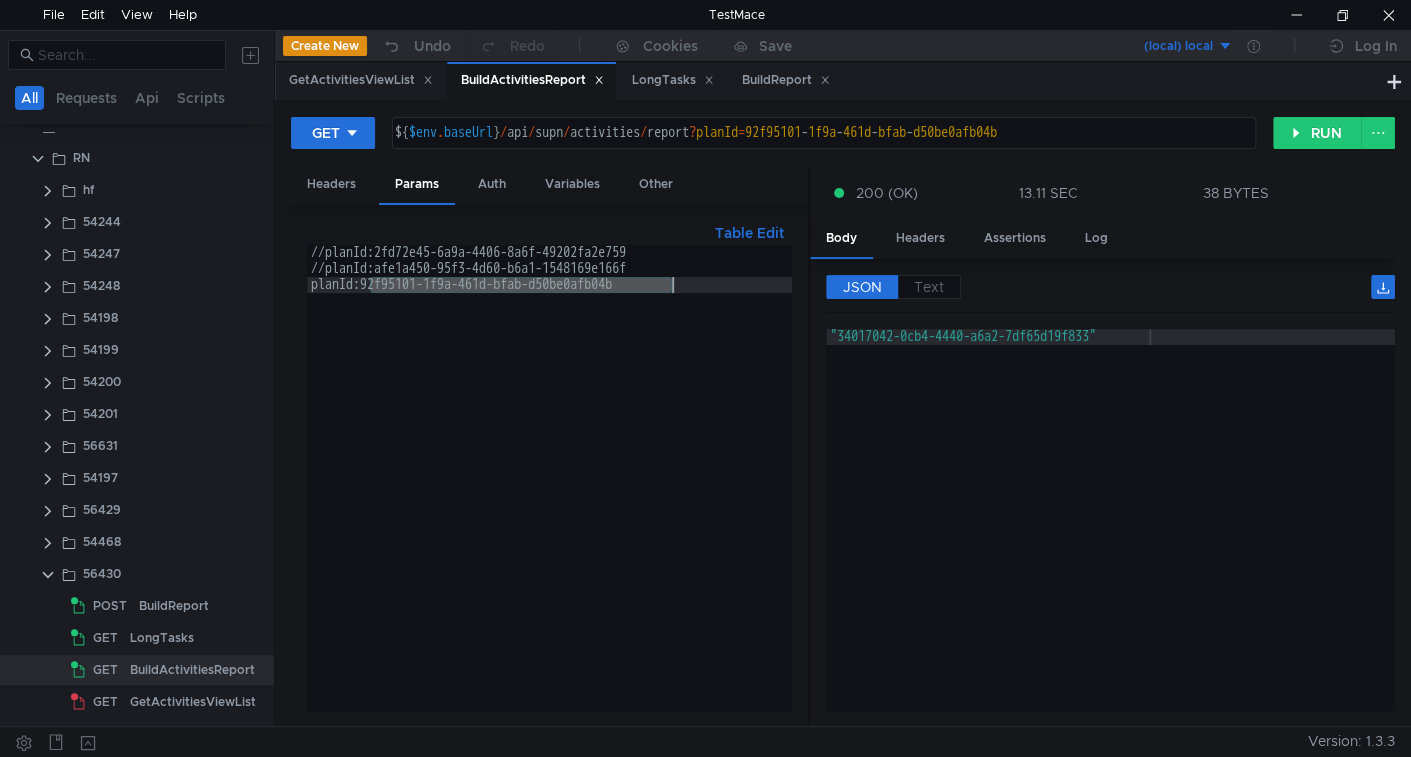 click on "//planId:2fd72e45-6a9a-4406-8a6f-49202fa2e759 //planId:afe1a450-95f3-4d60-b6a1-1548169e166f planId:92f95101-1f9a-461d-bfab-d50be0afb04b" at bounding box center [549, 493] 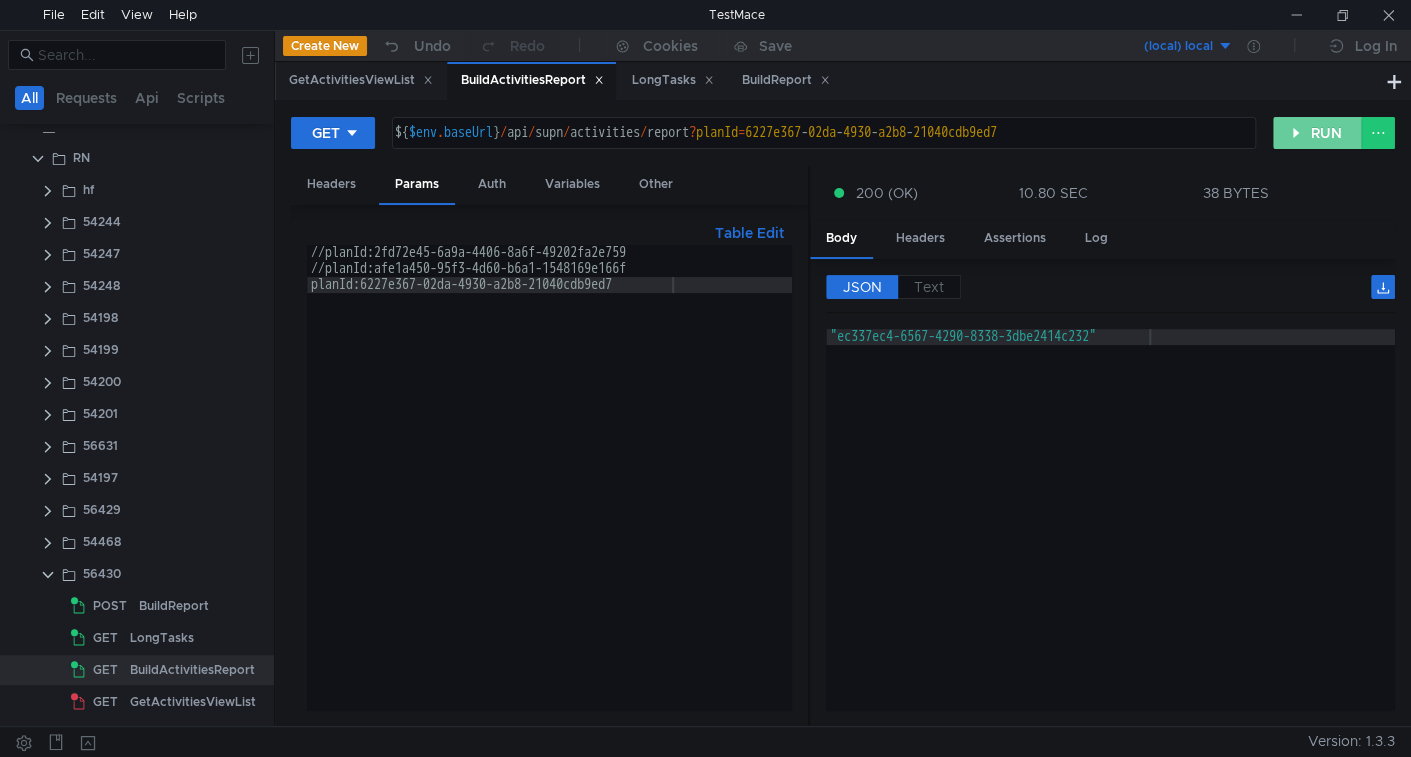 drag, startPoint x: 1298, startPoint y: 137, endPoint x: 1283, endPoint y: 148, distance: 18.601076 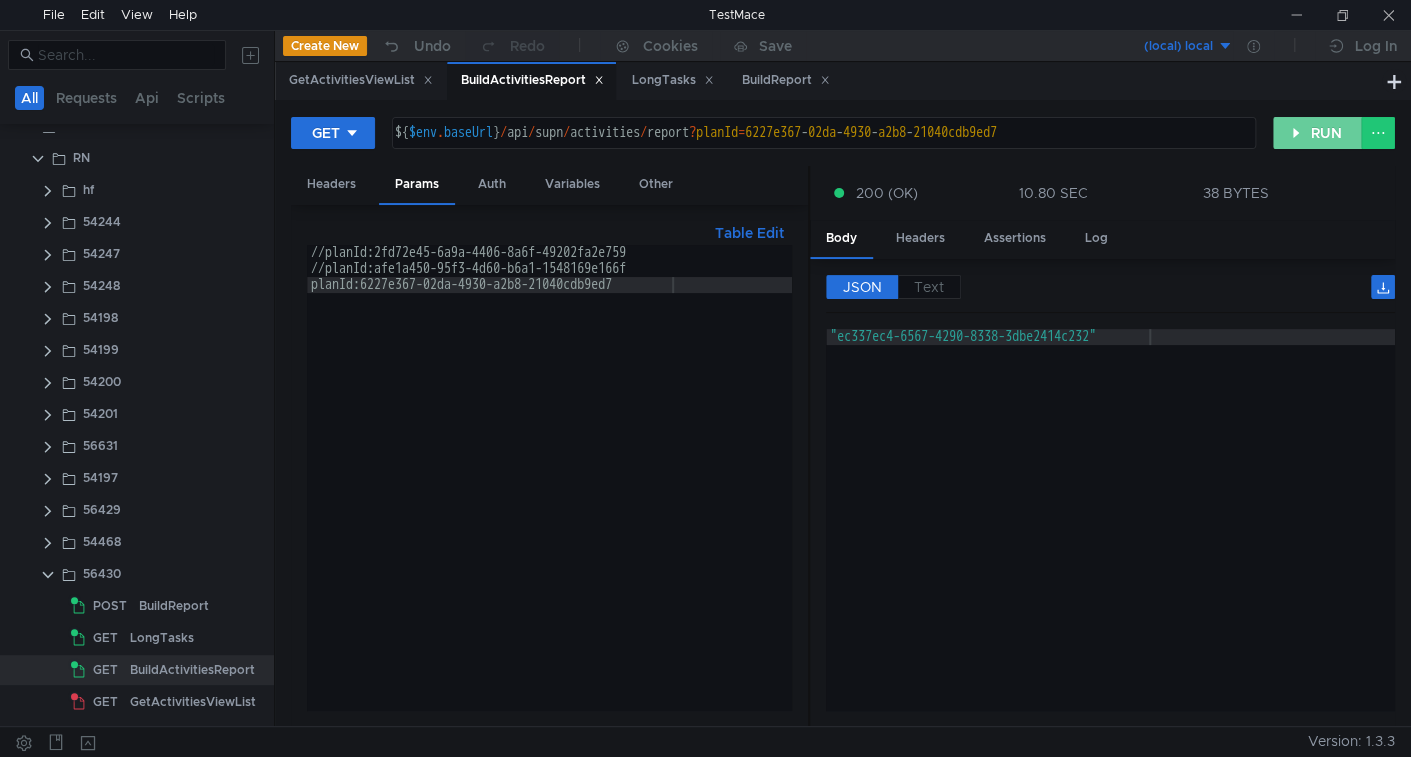 click on "RUN" 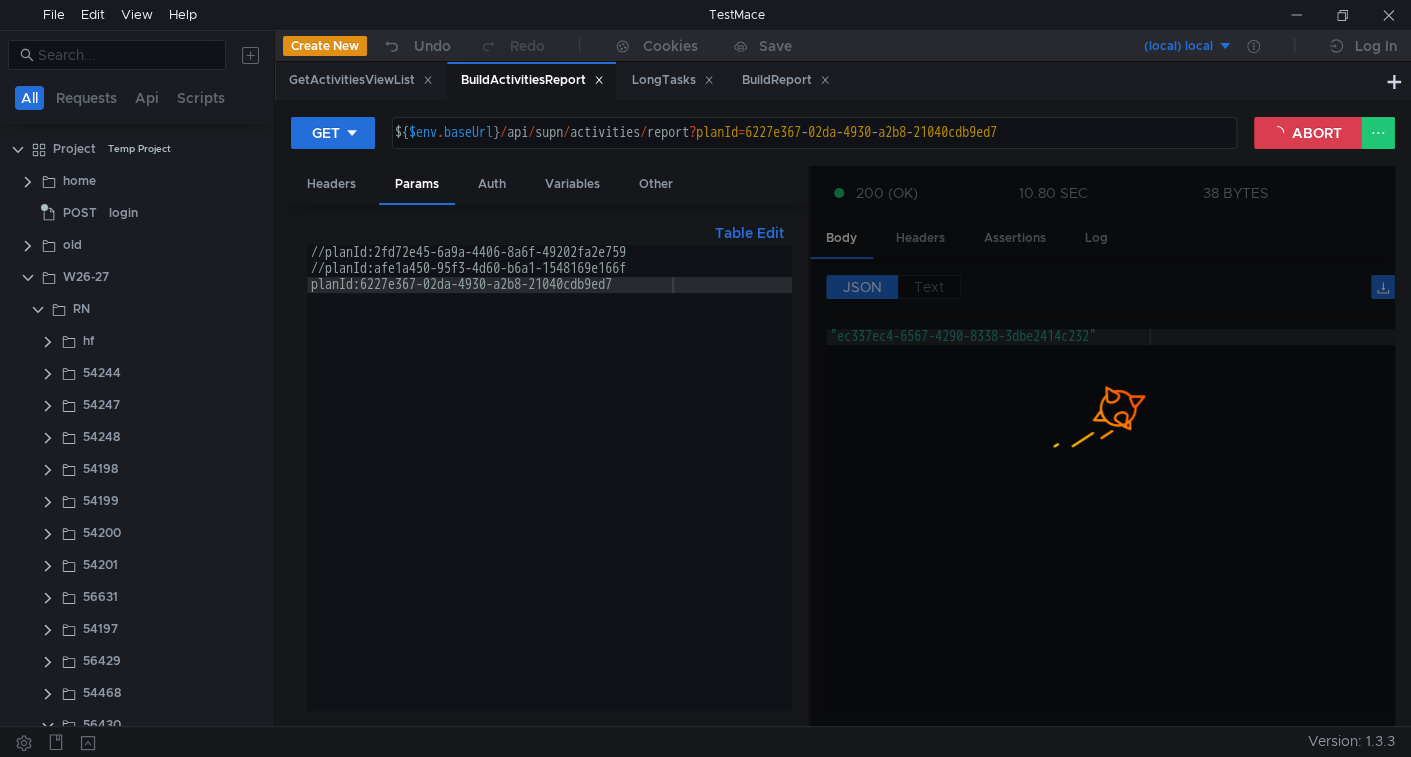 scroll, scrollTop: 0, scrollLeft: 0, axis: both 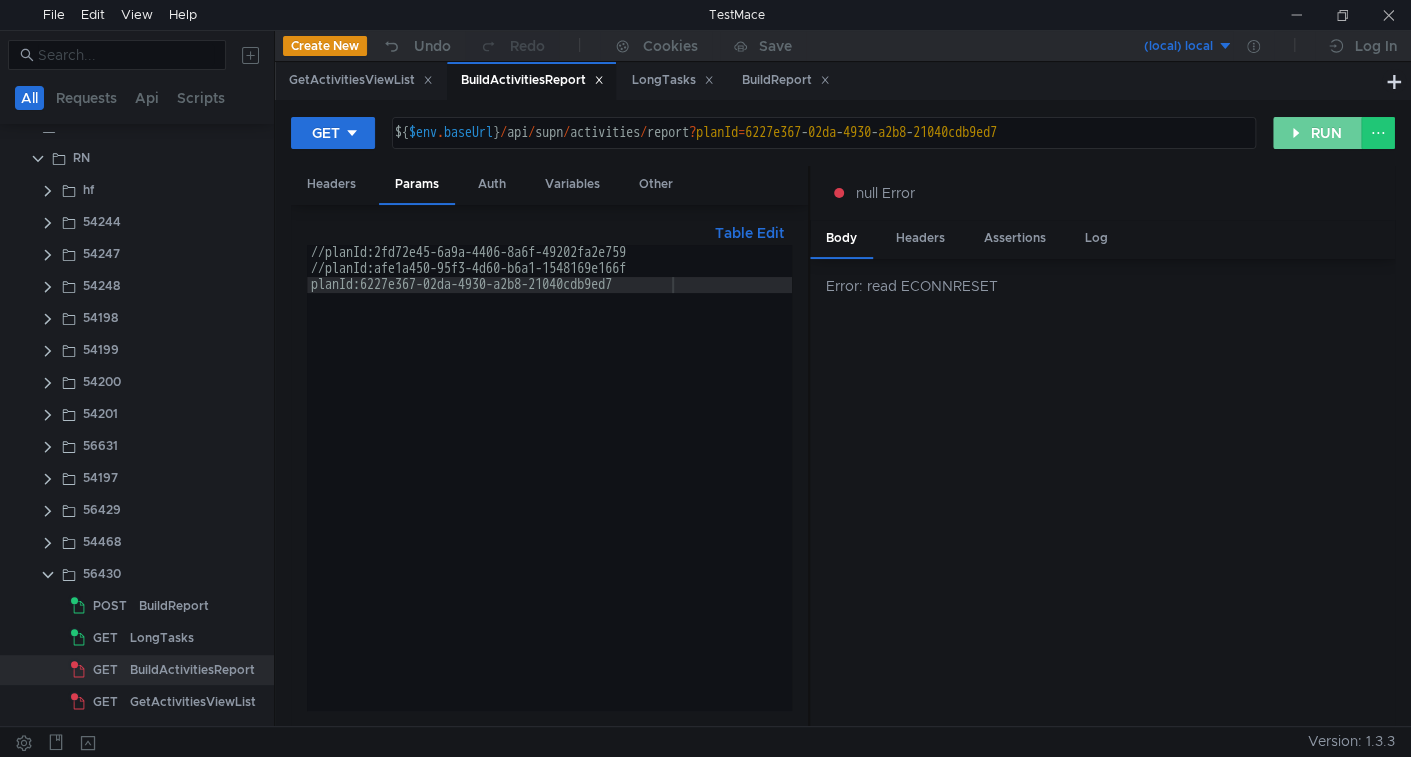 drag, startPoint x: 1301, startPoint y: 129, endPoint x: 1288, endPoint y: 129, distance: 13 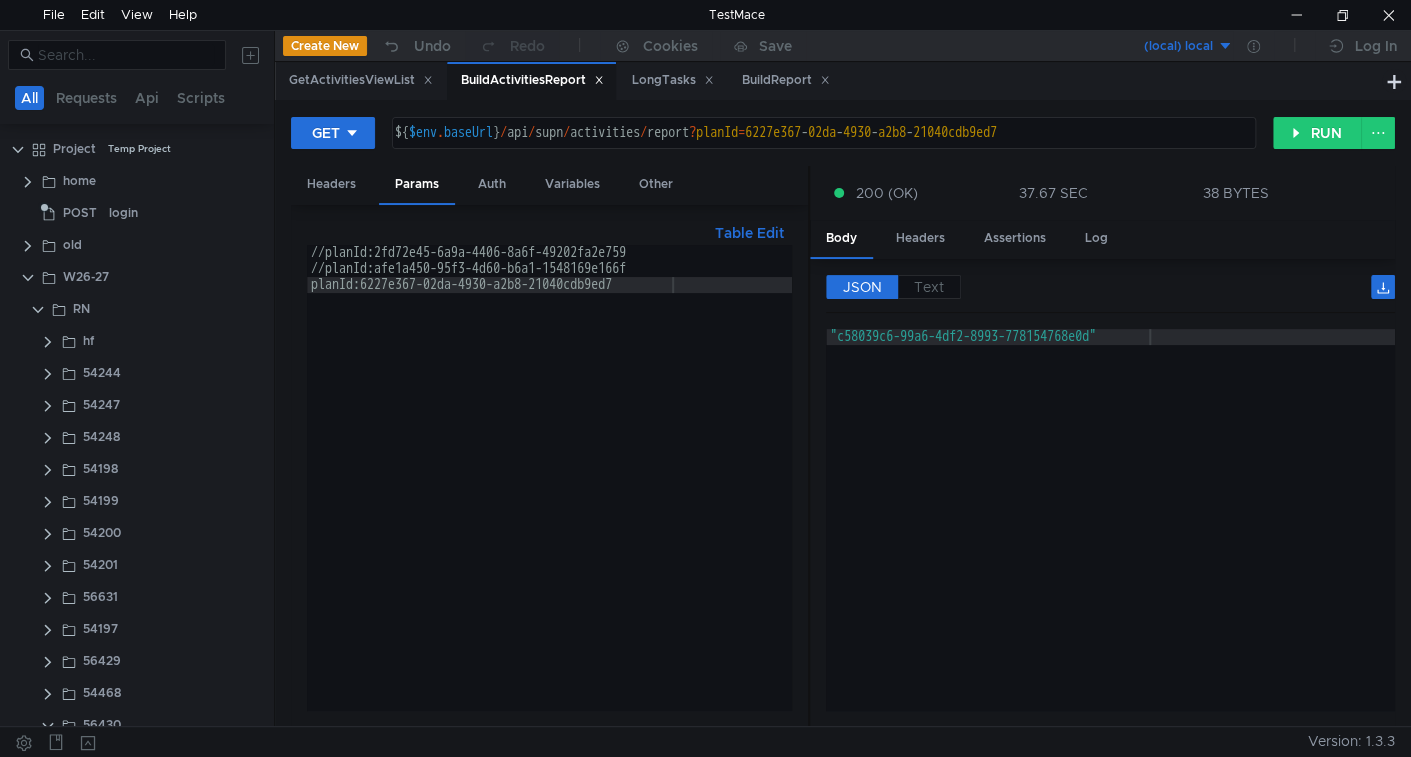 scroll, scrollTop: 0, scrollLeft: 0, axis: both 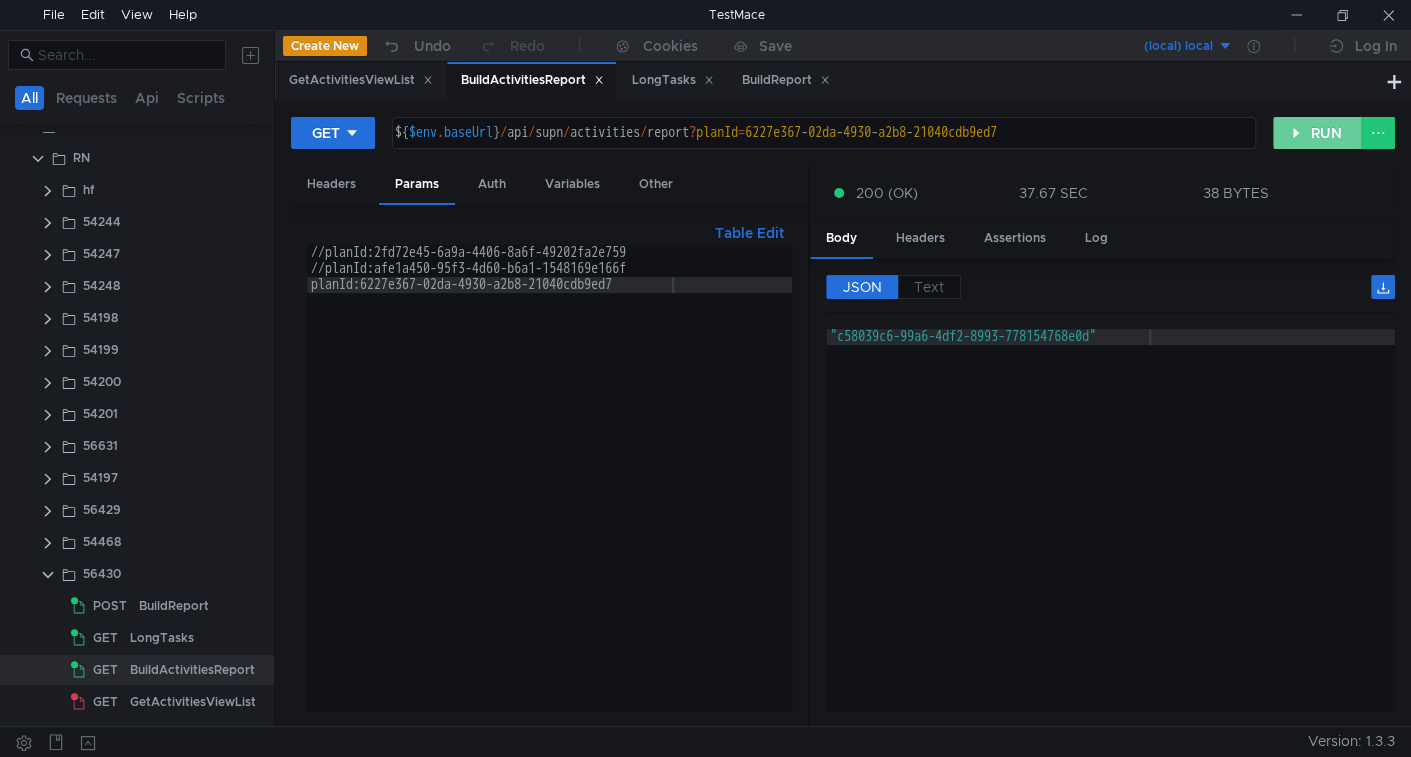 drag, startPoint x: 1324, startPoint y: 126, endPoint x: 1040, endPoint y: 166, distance: 286.80307 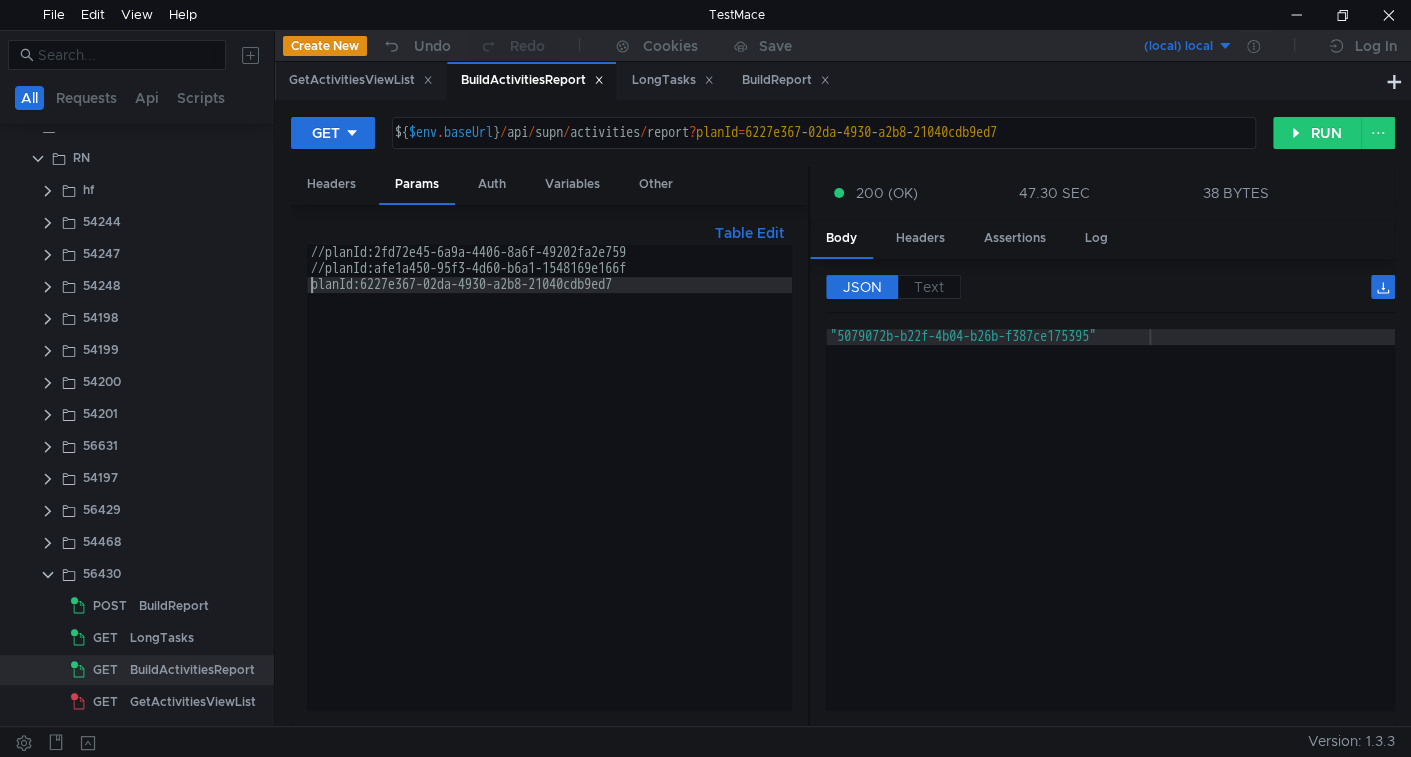 click on "//planId:2fd72e45-6a9a-4406-8a6f-49202fa2e759 //planId:afe1a450-95f3-4d60-b6a1-1548169e166f planId:6227e367-02da-4930-a2b8-21040cdb9ed7" at bounding box center (549, 493) 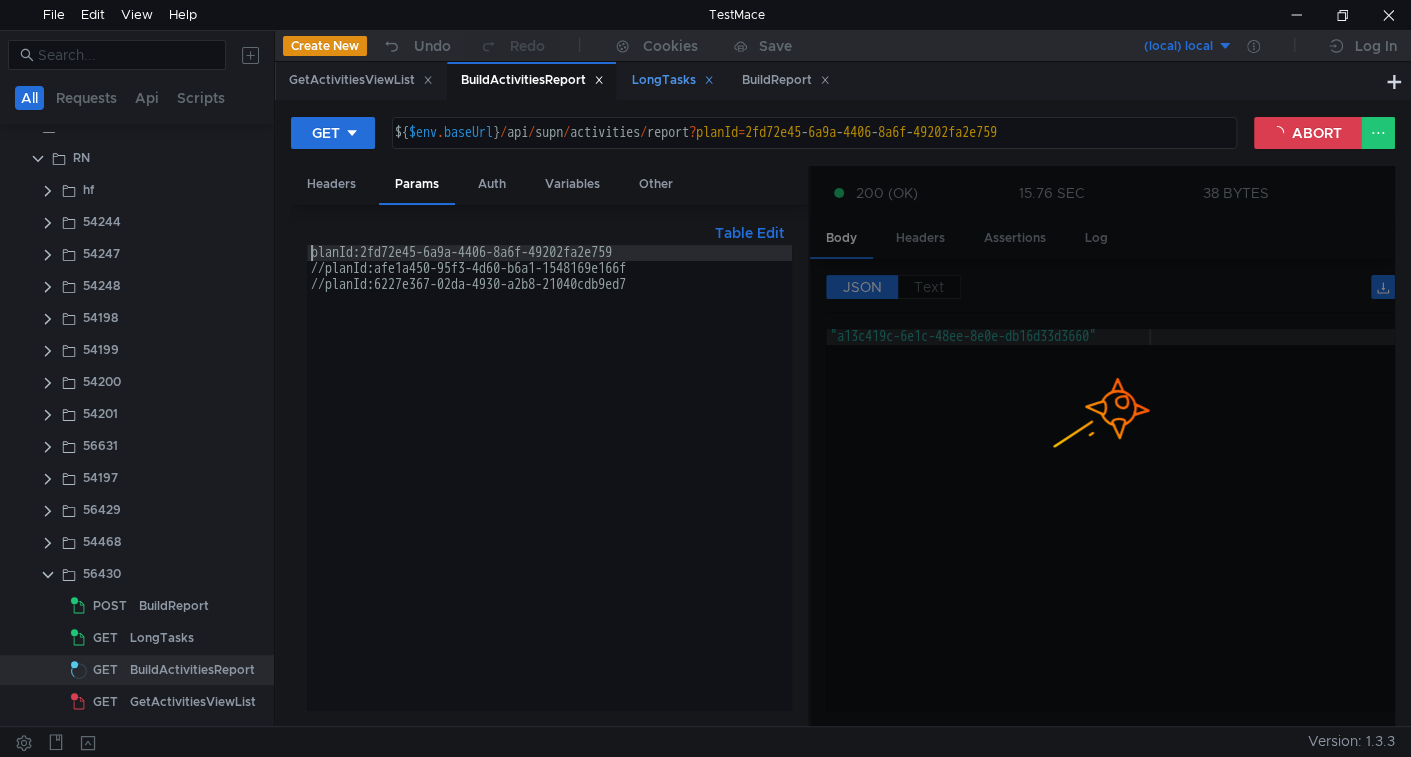 type on "planId:2fd72e45-6a9a-4406-8a6f-49202fa2e759" 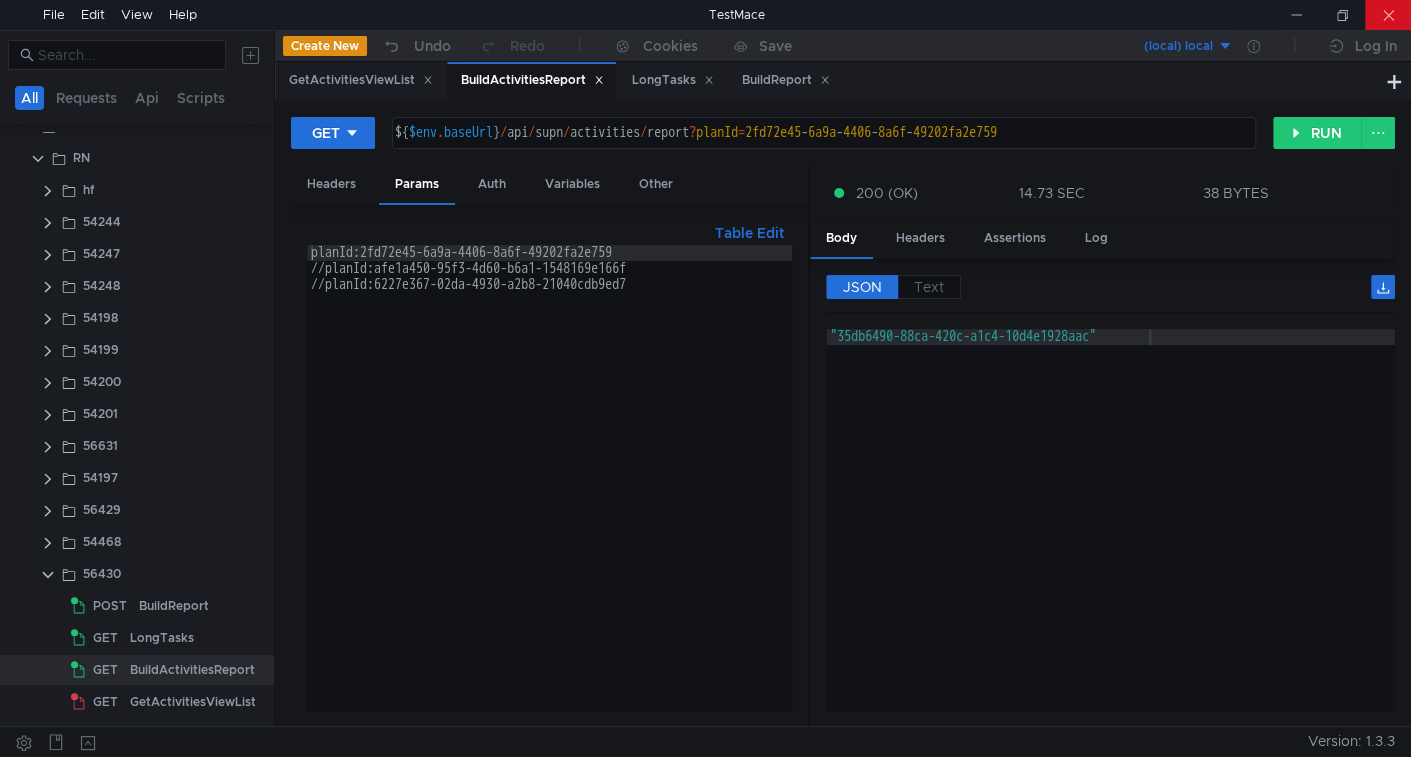 click at bounding box center (1388, 15) 